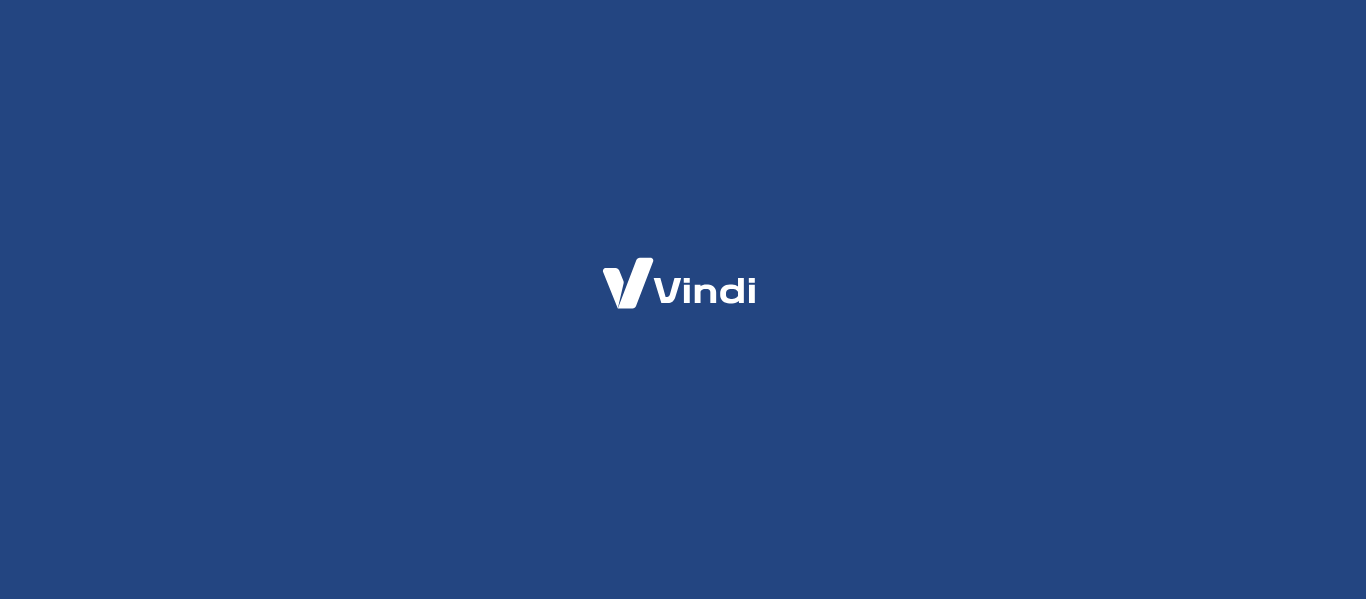 scroll, scrollTop: 0, scrollLeft: 0, axis: both 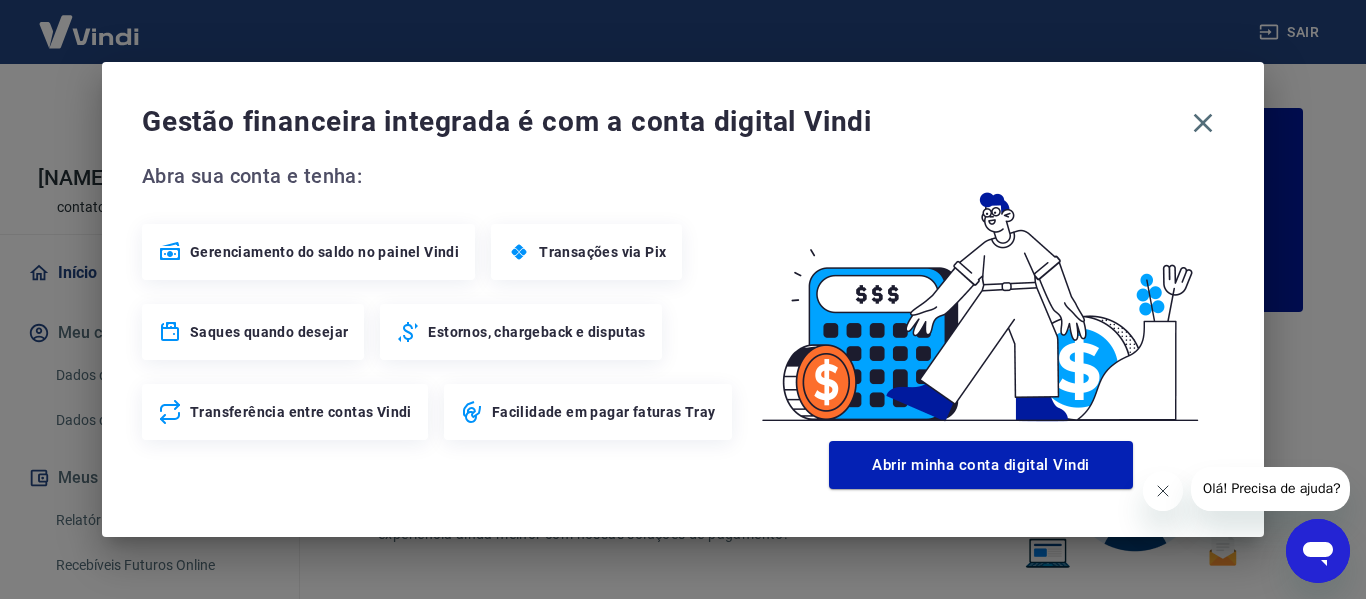 click 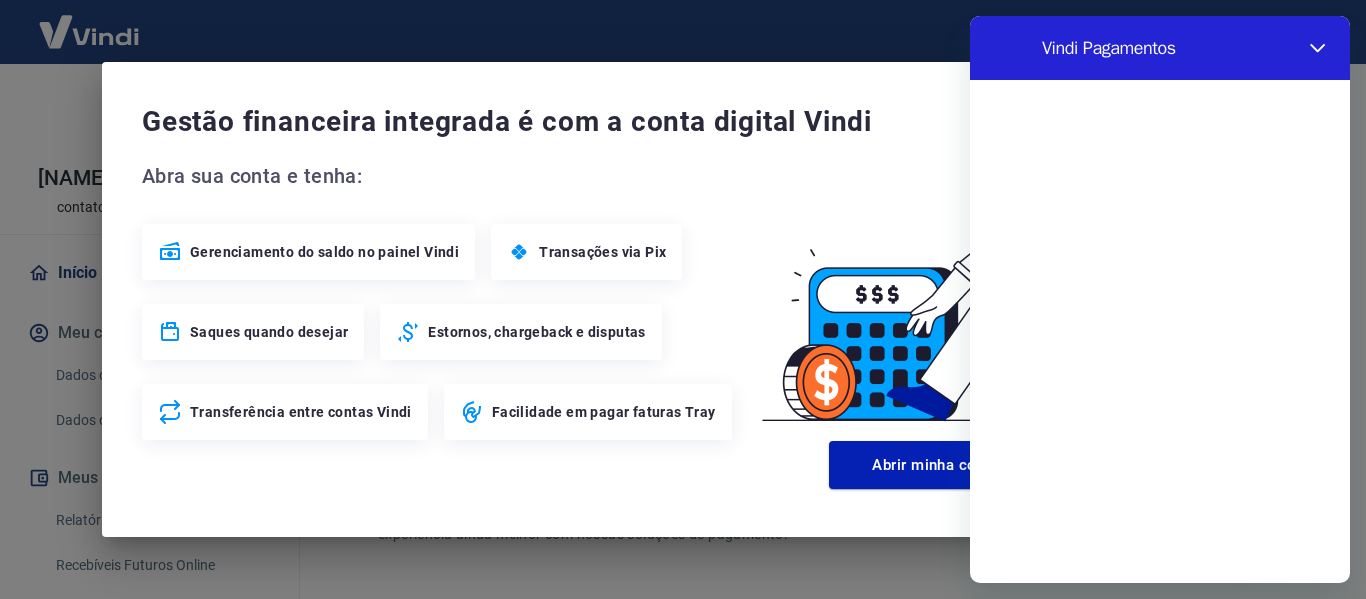 scroll, scrollTop: 0, scrollLeft: 0, axis: both 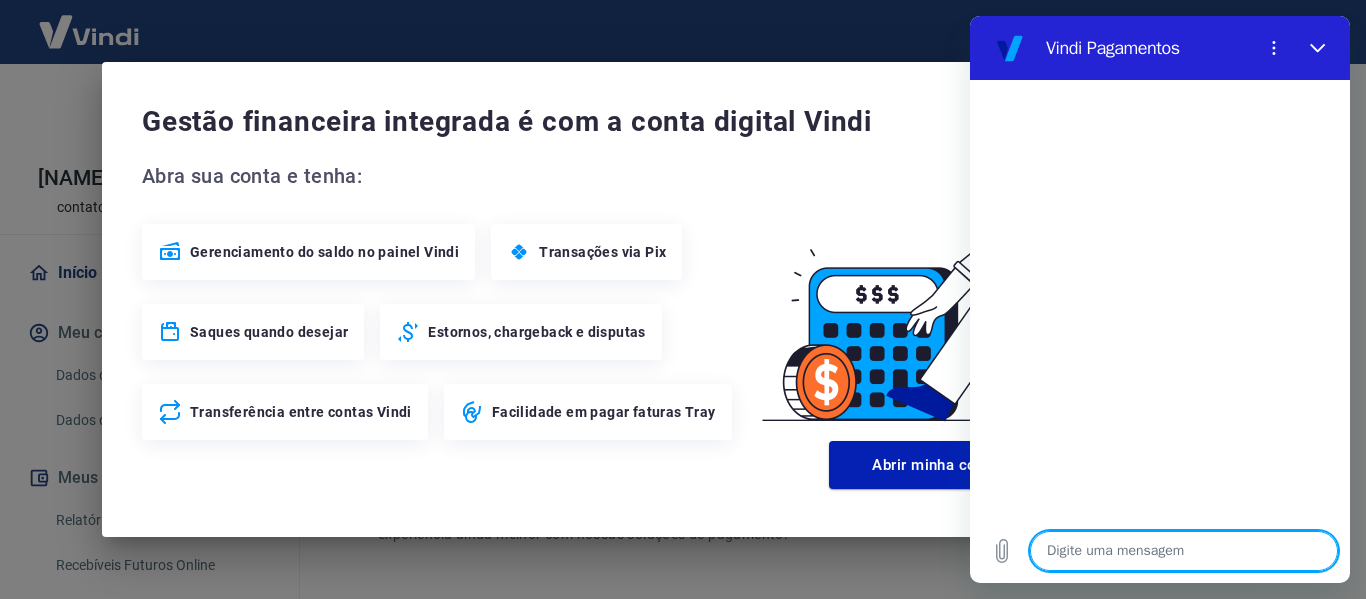 click at bounding box center (1184, 551) 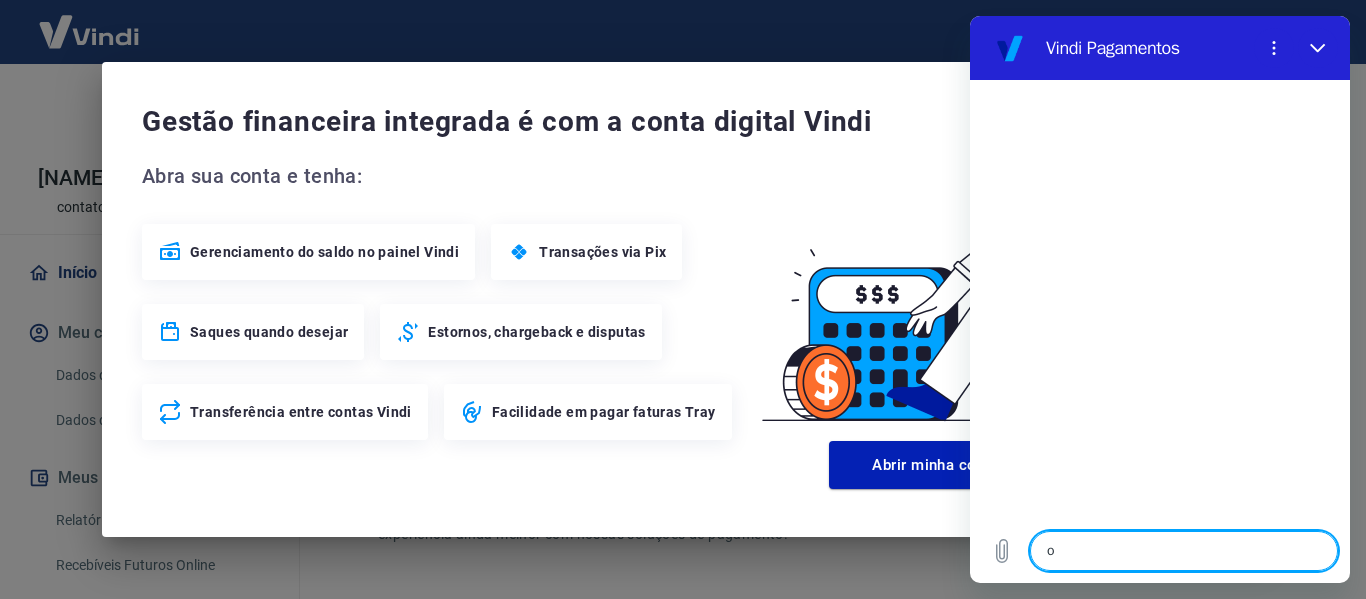 type on "oi" 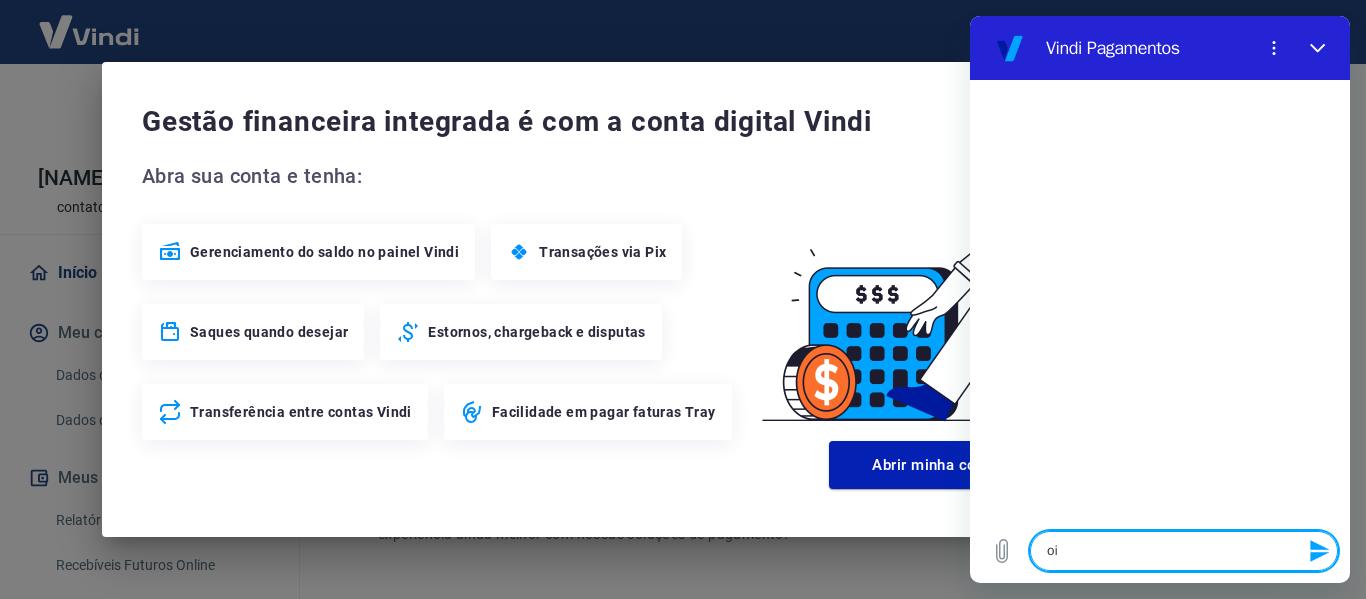 type on "oi." 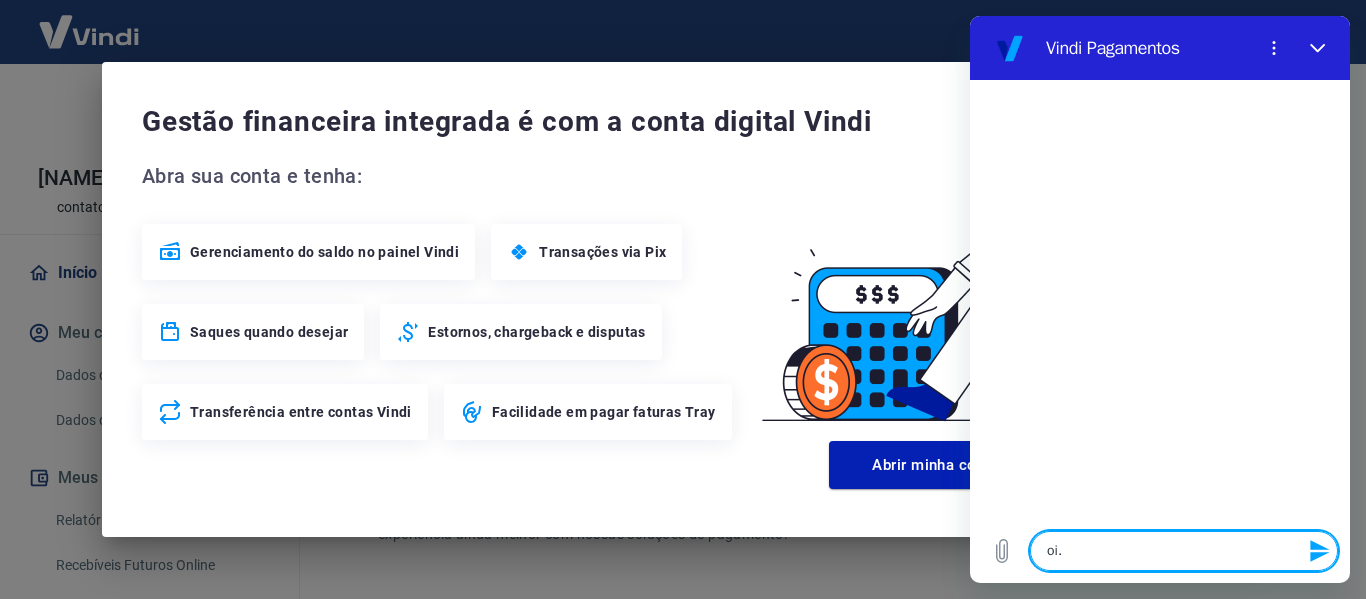 type on "x" 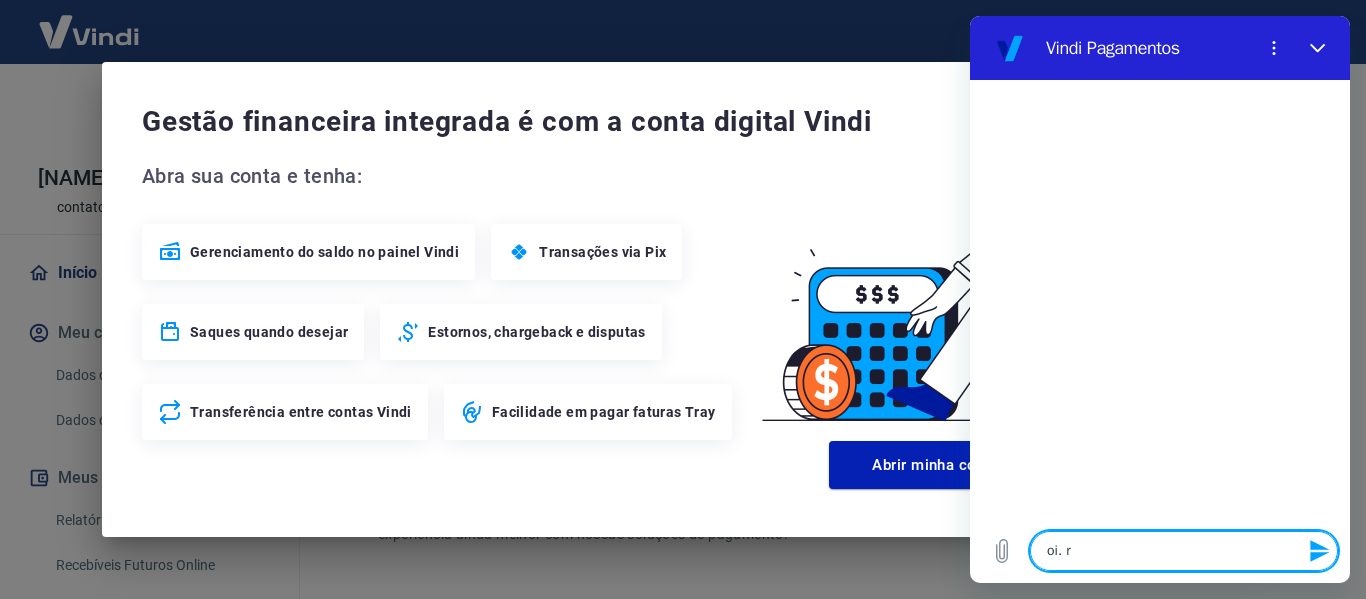 type on "oi. re" 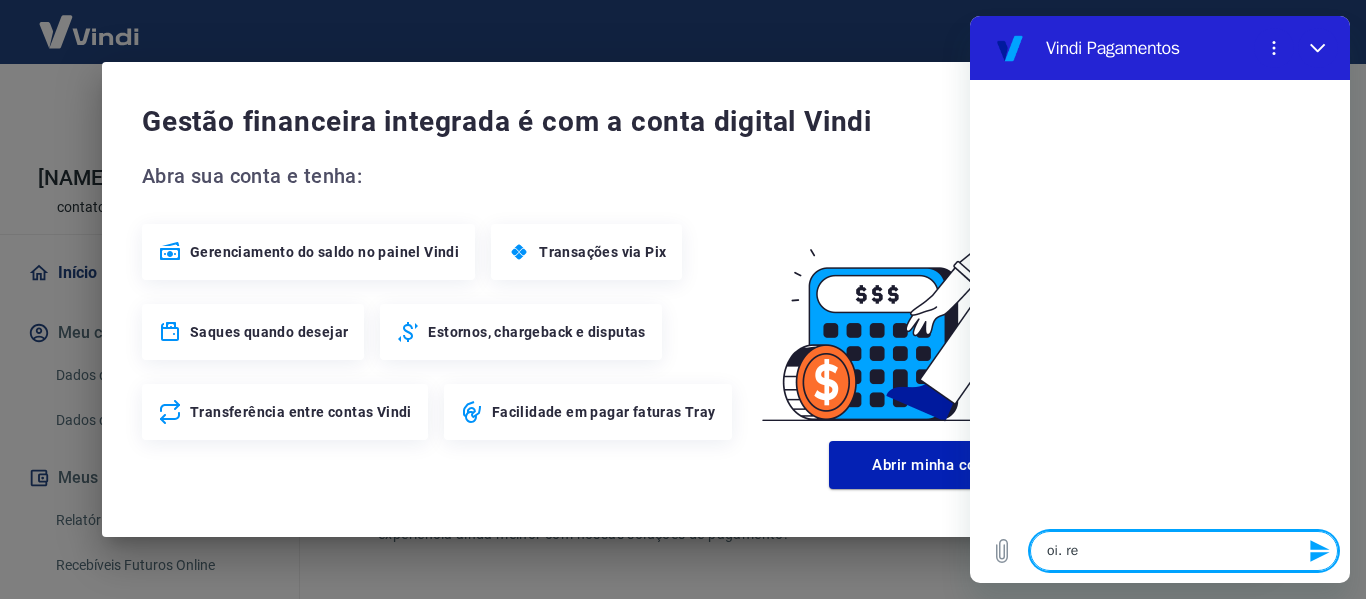 type on "x" 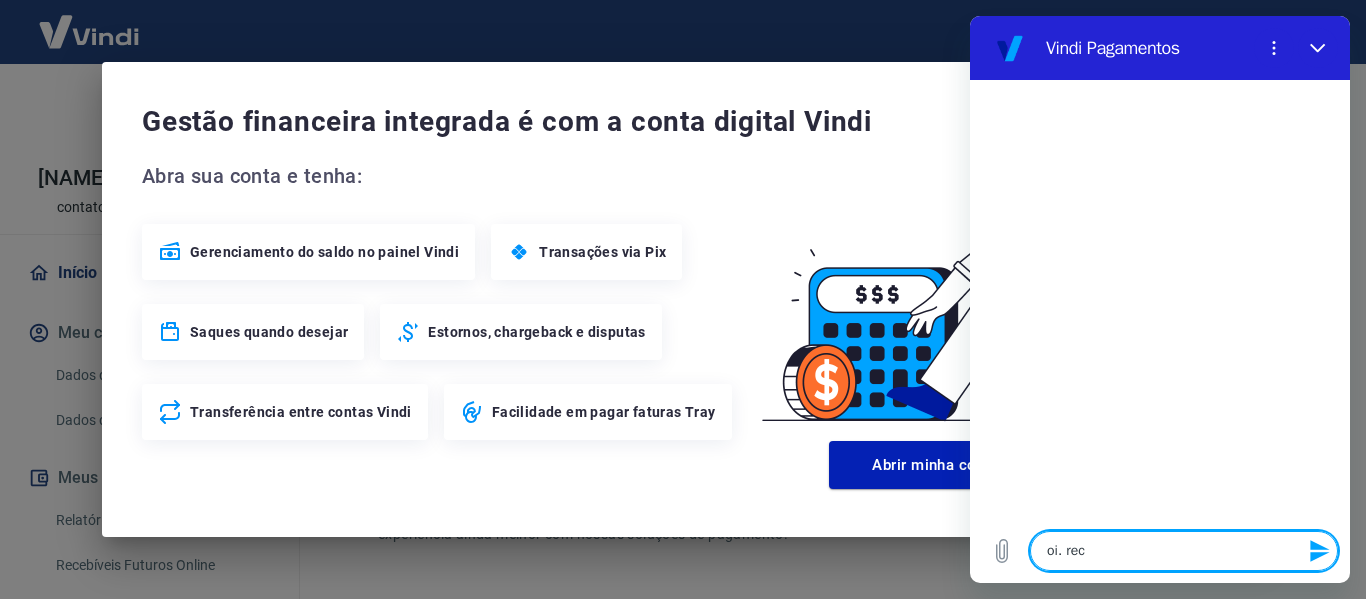type on "oi. rece" 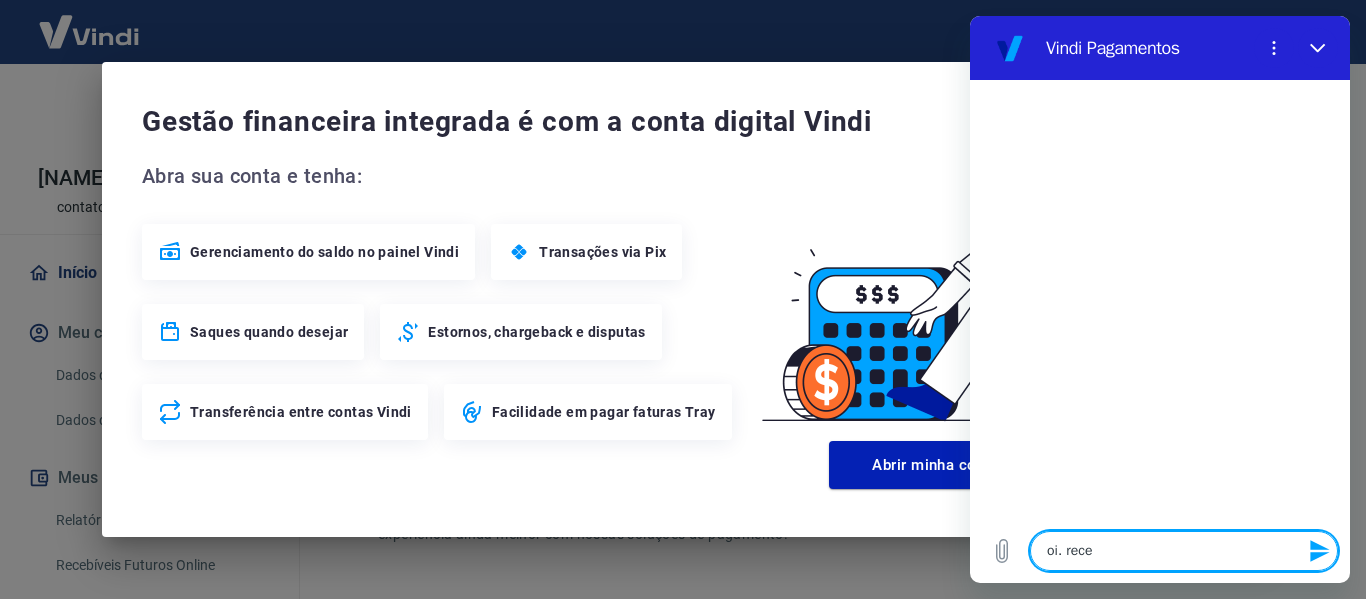 type on "oi. receb" 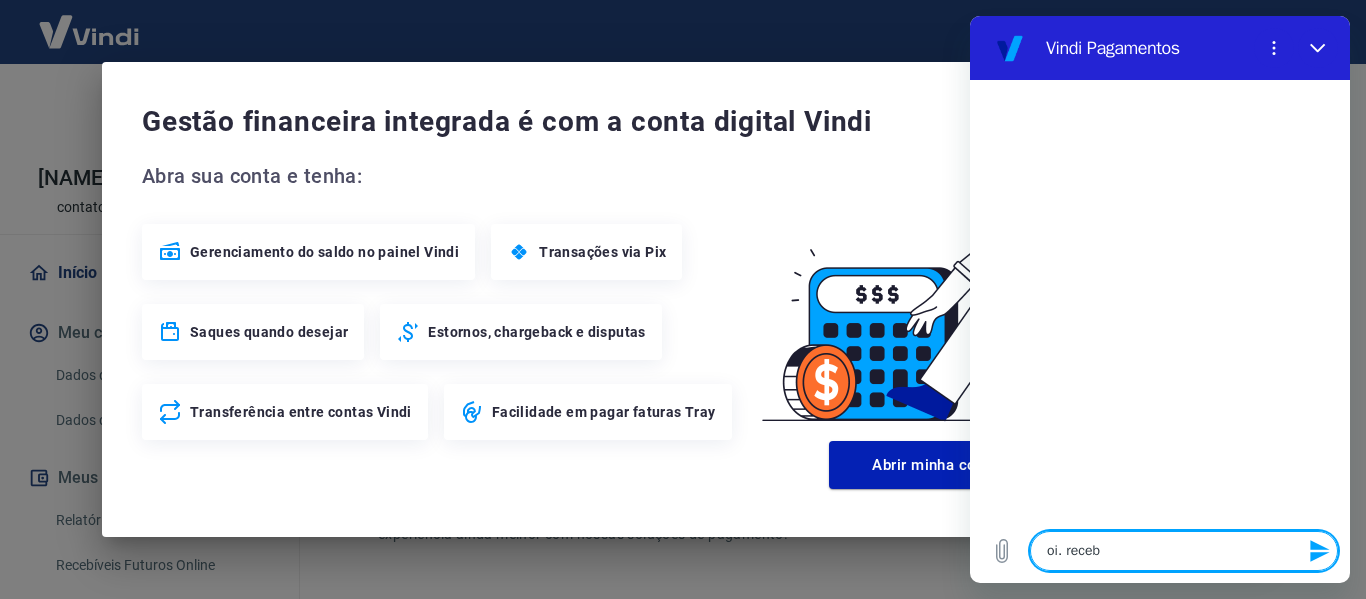 type on "oi. recebi" 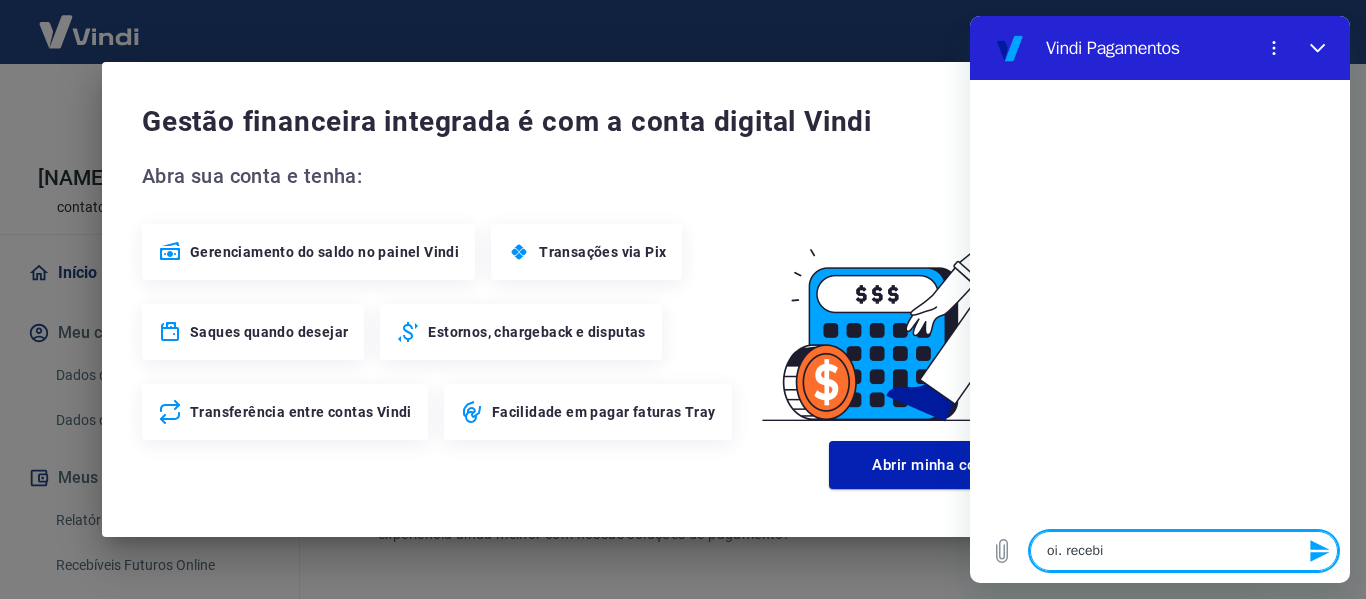 type on "oi. recebi" 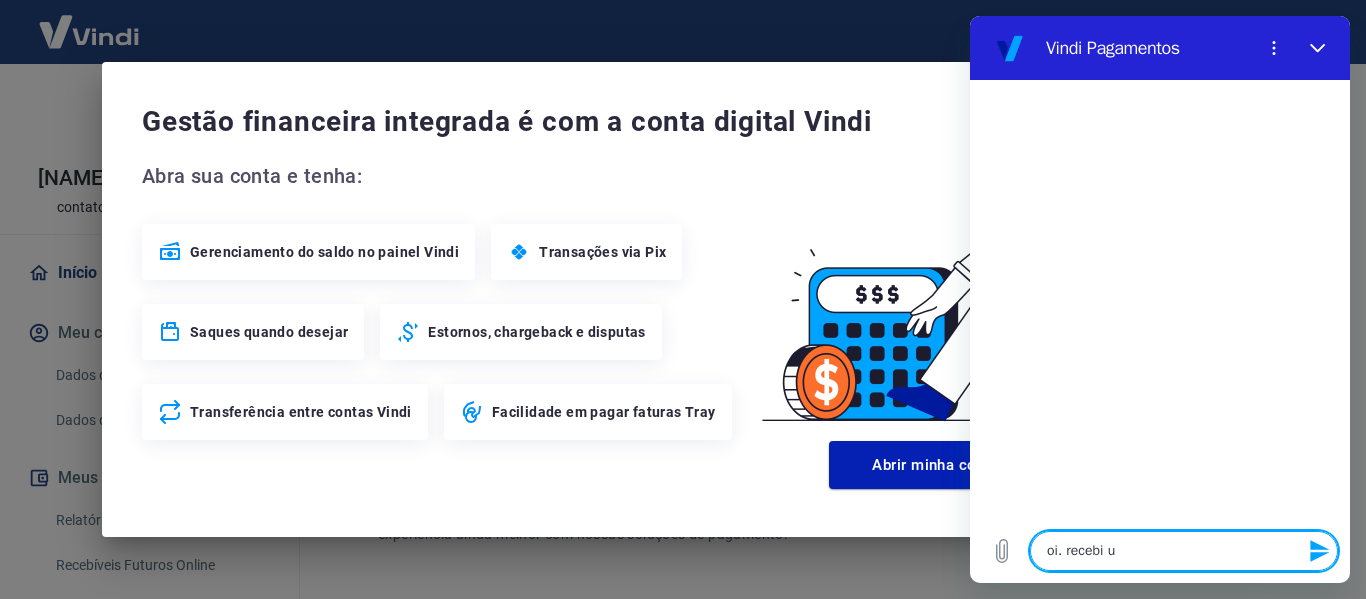 type on "x" 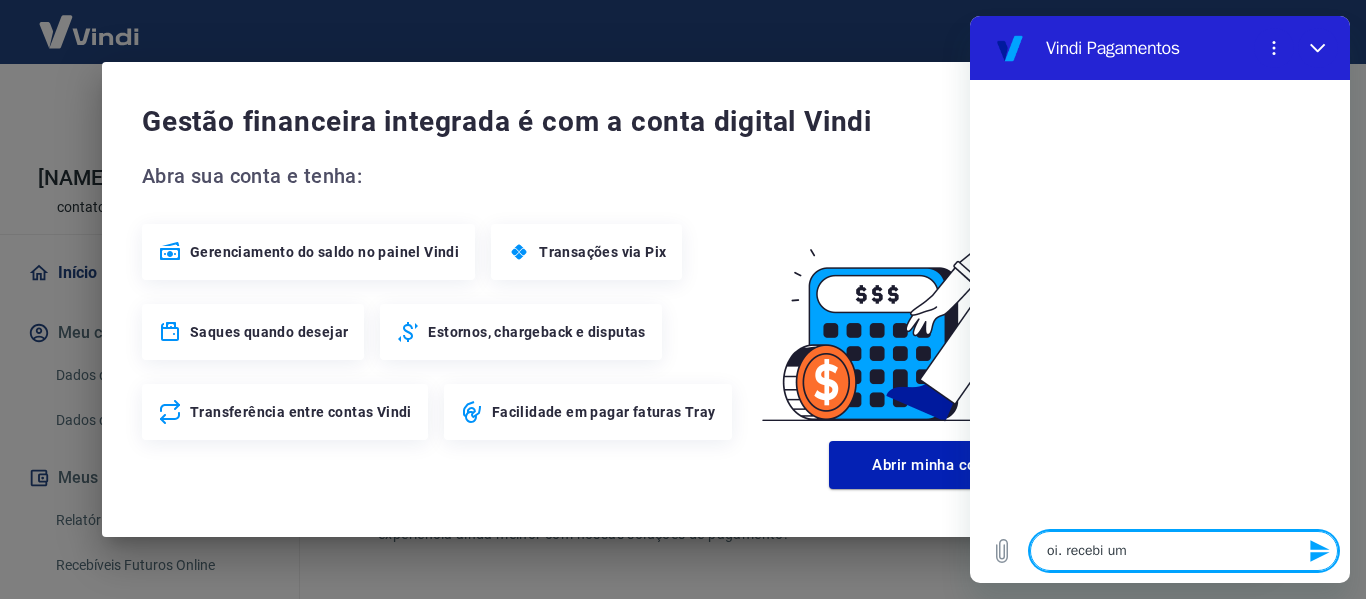 type on "oi. recebi um" 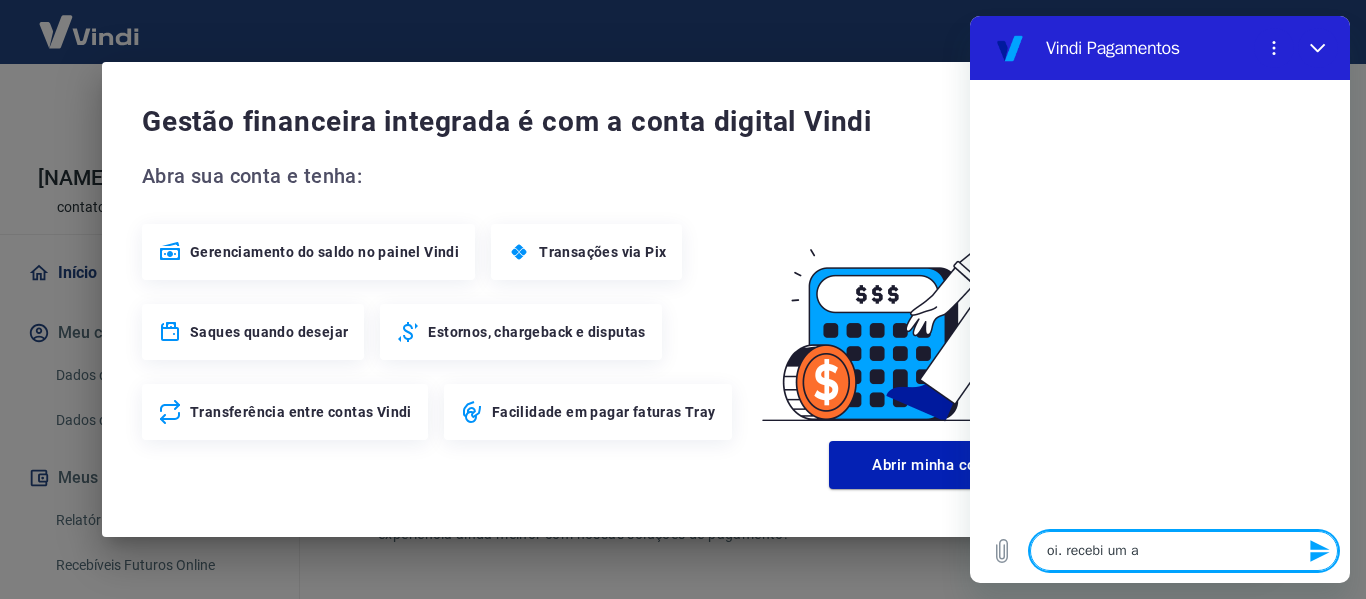 type on "x" 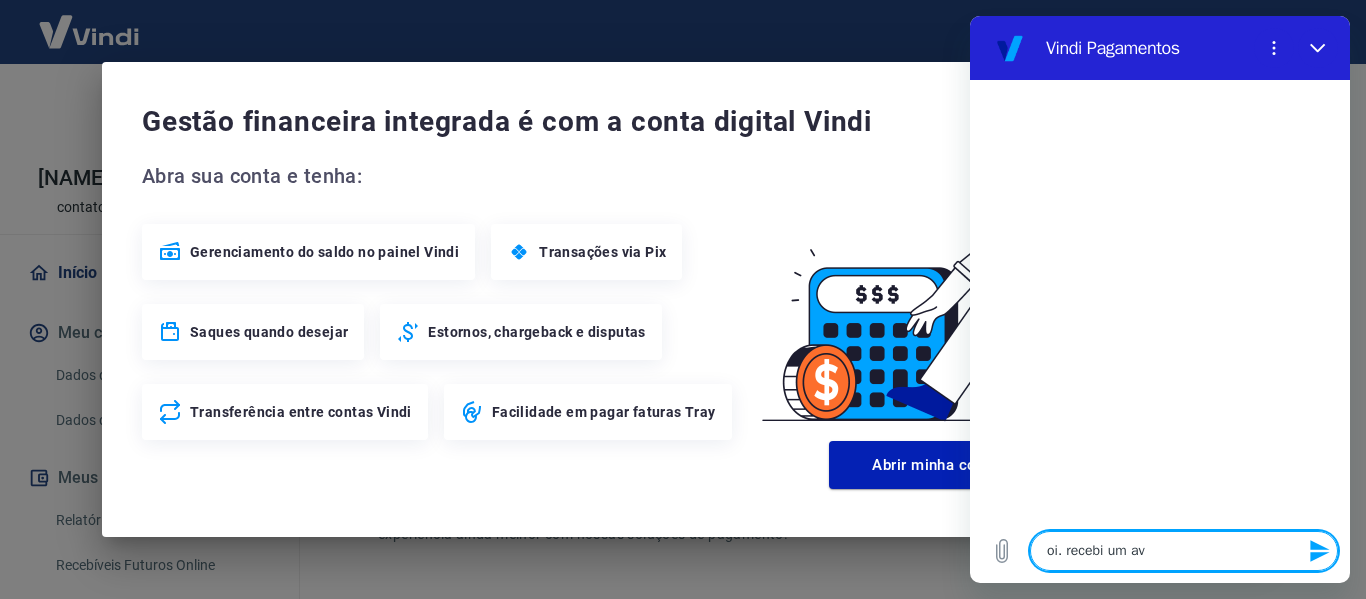 type on "oi. recebi um avi" 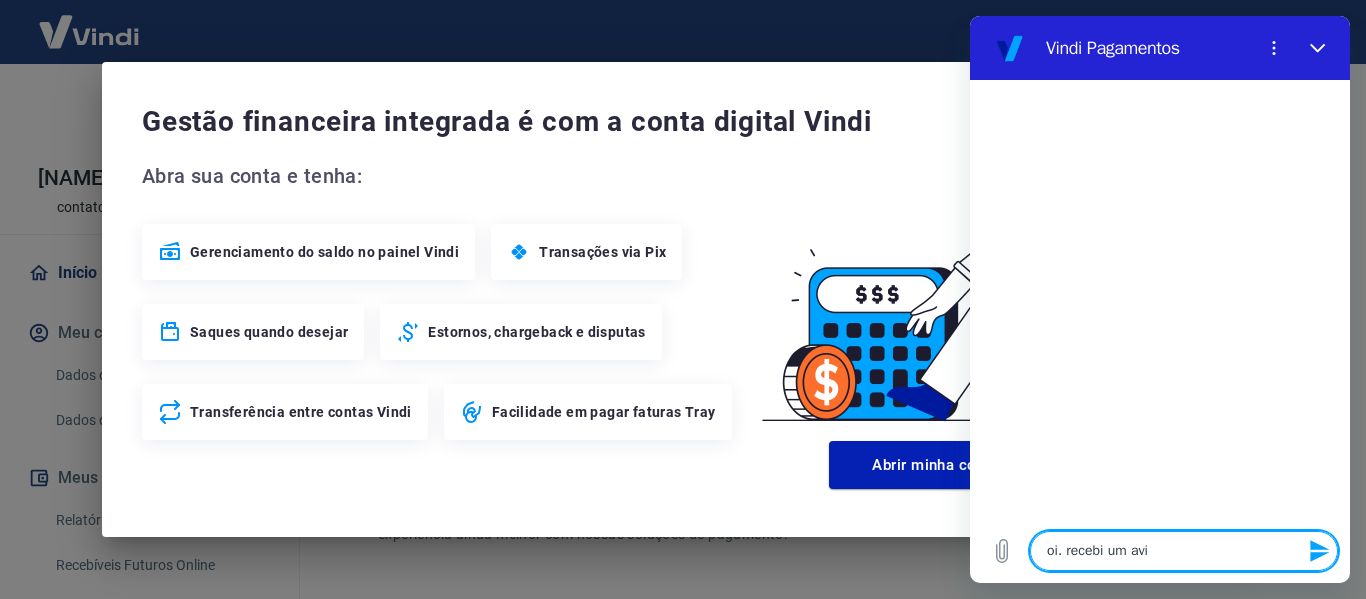 type on "oi. recebi um avis" 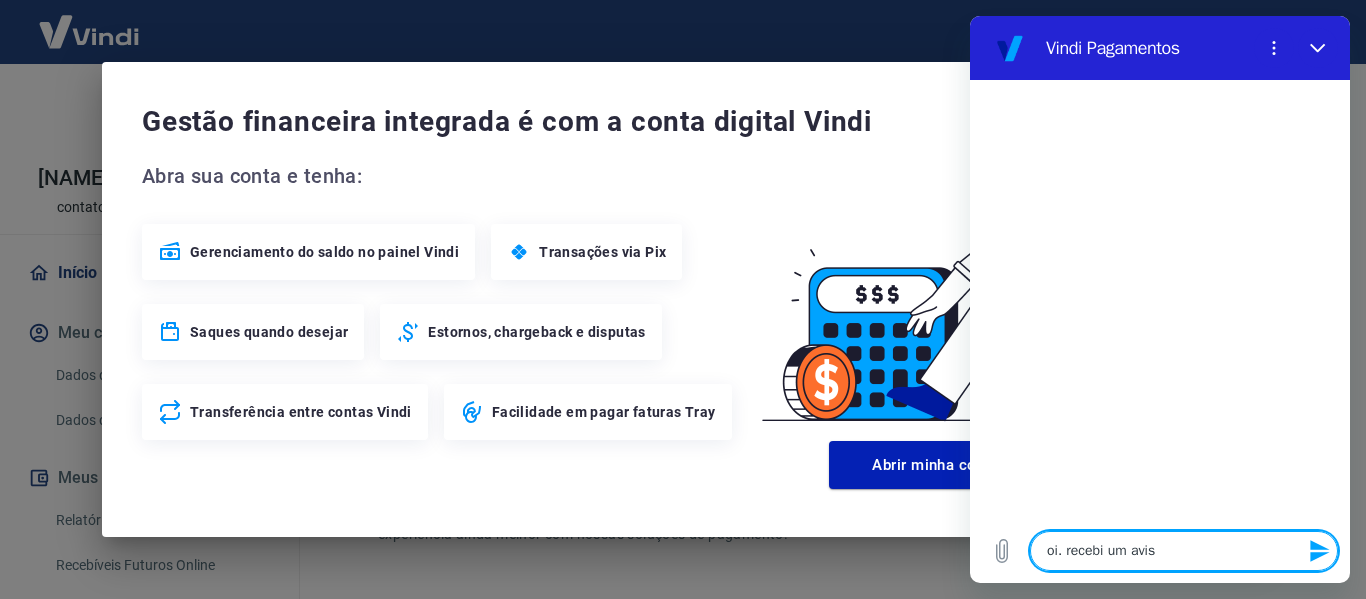 type on "oi. recebi um aviso" 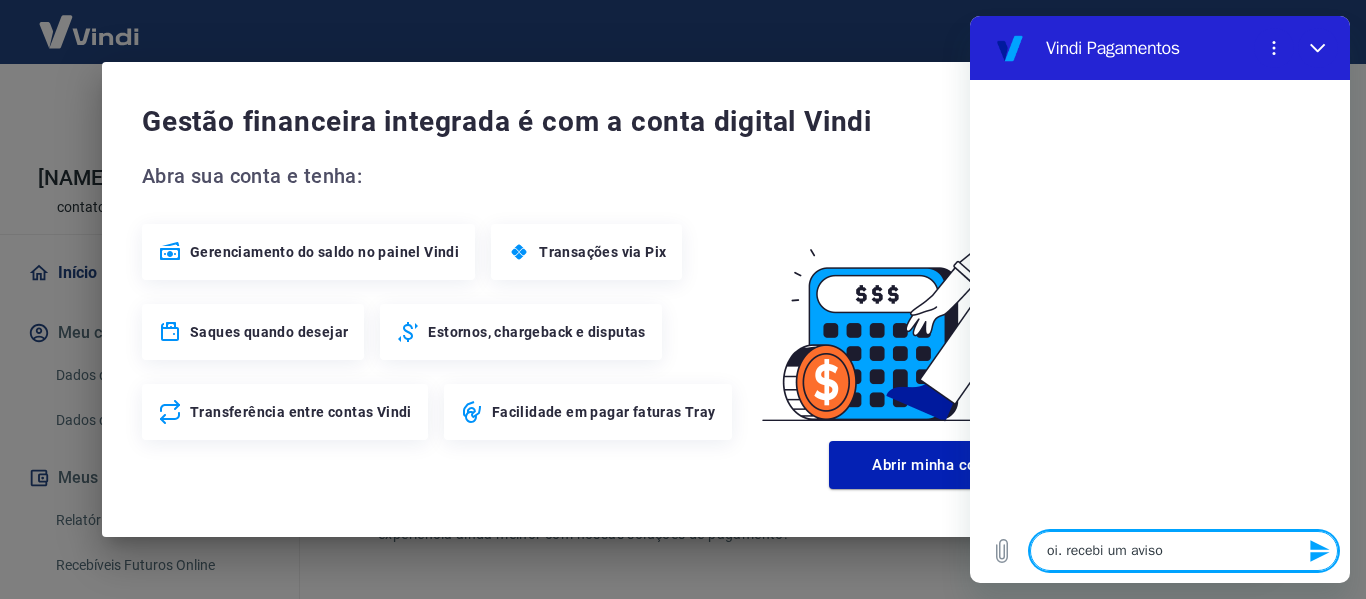 type on "oi. recebi um aviso" 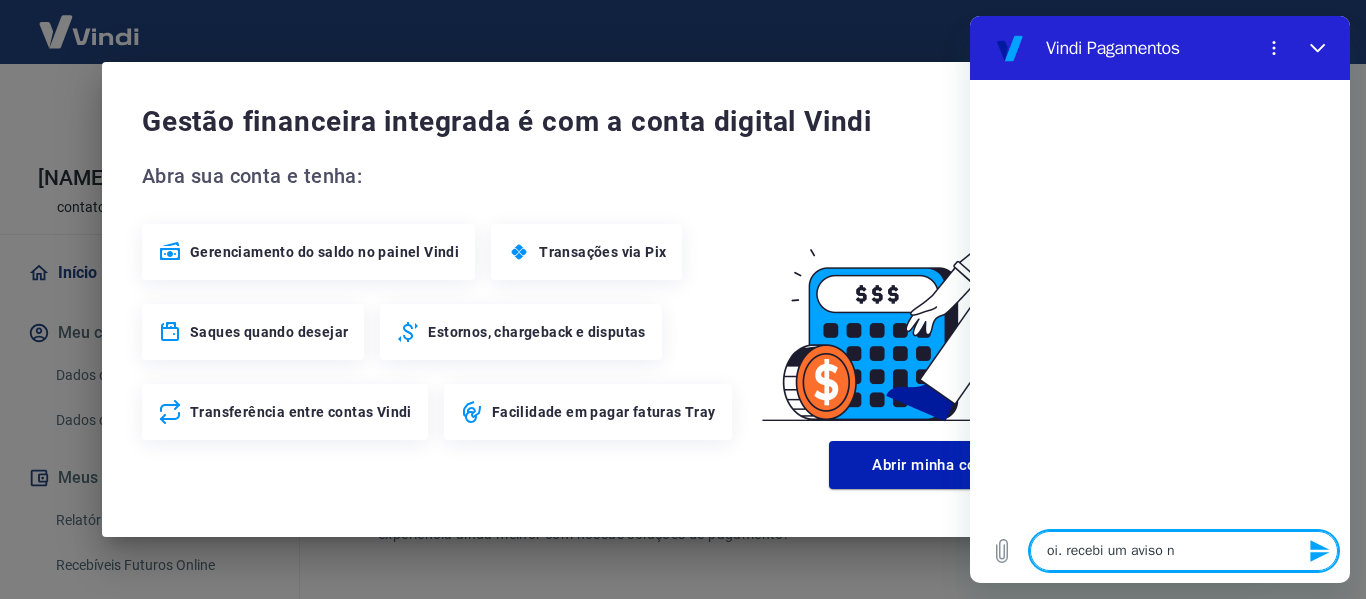 type on "oi. recebi um aviso na" 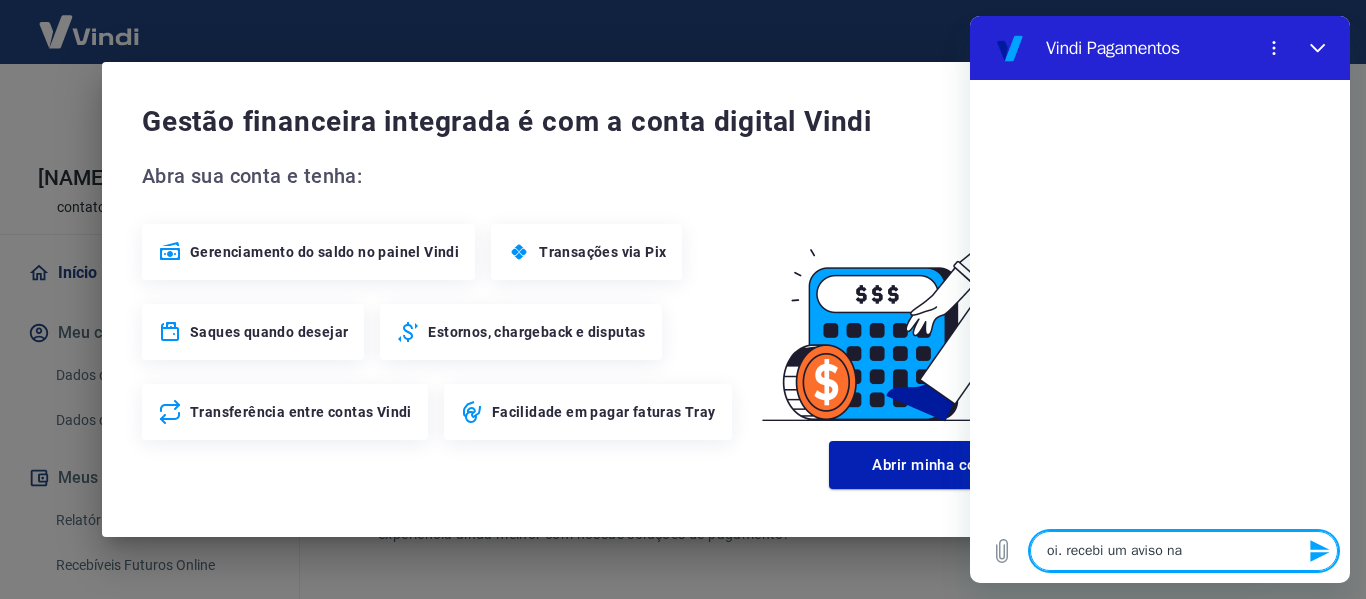 type on "oi. recebi um aviso na" 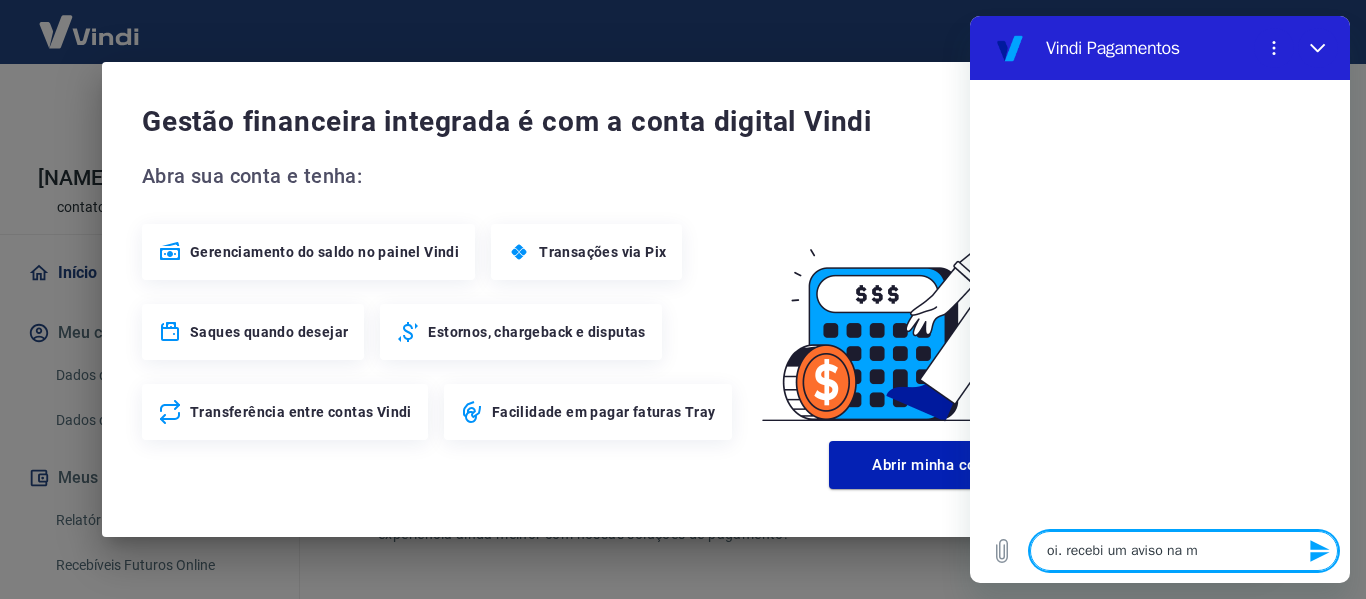 type on "oi. recebi um aviso na mi" 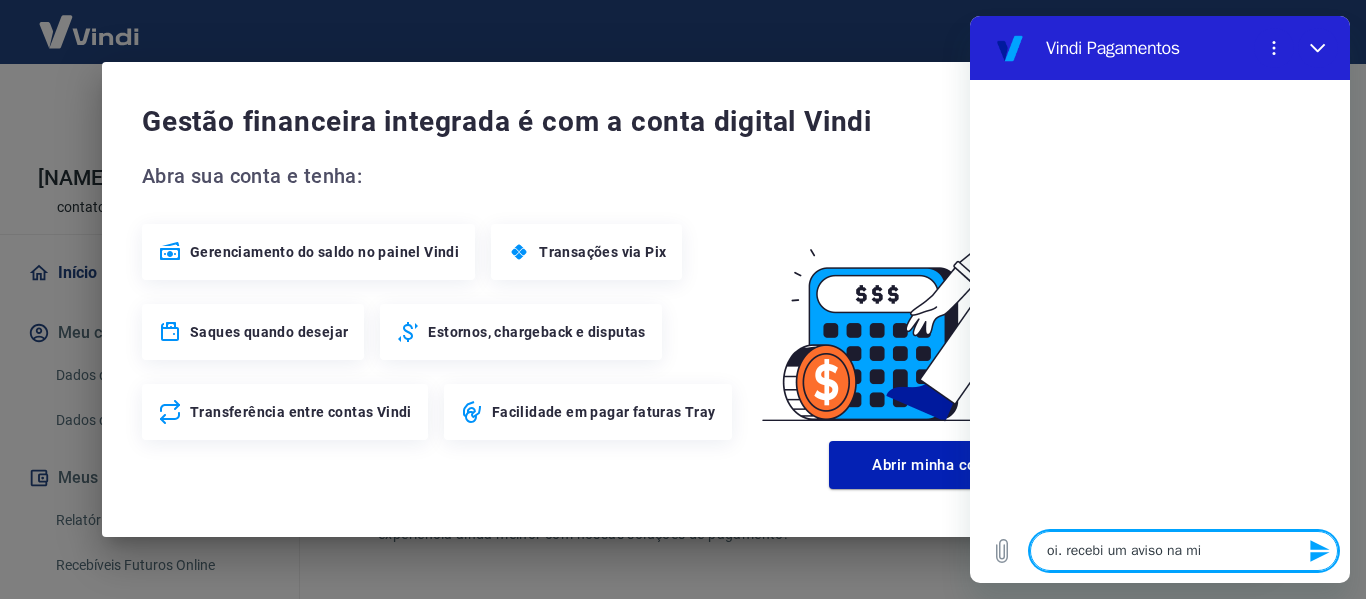type on "oi. recebi um aviso na min" 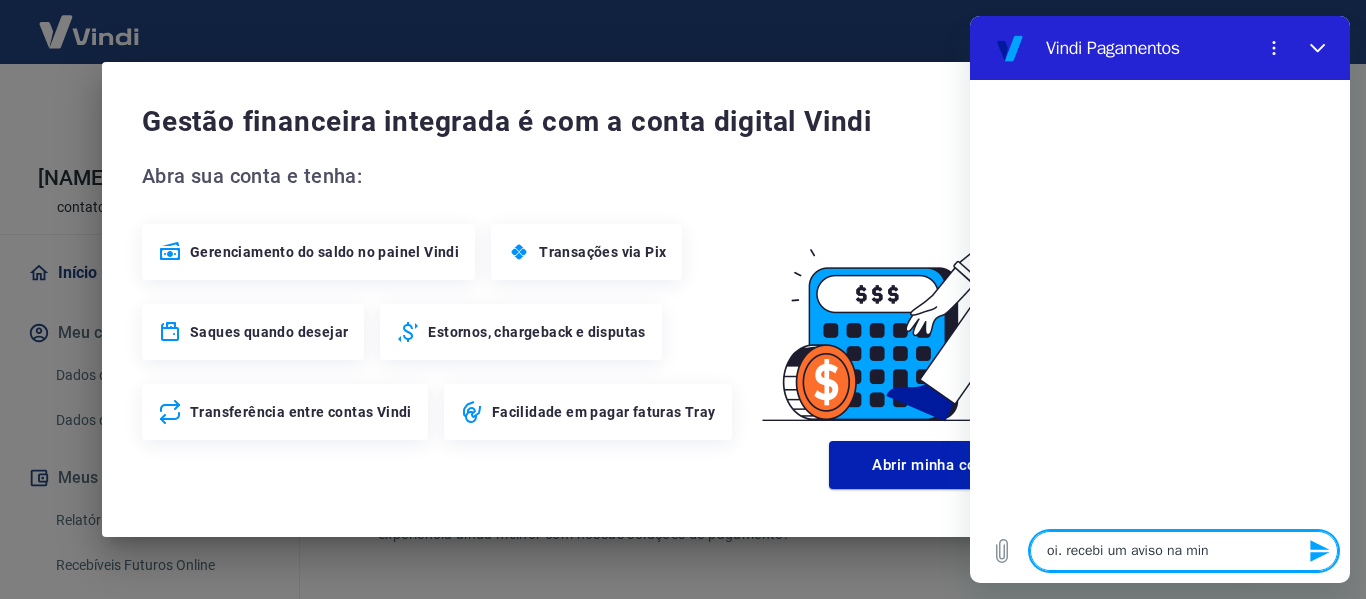 type on "oi. recebi um aviso na minh" 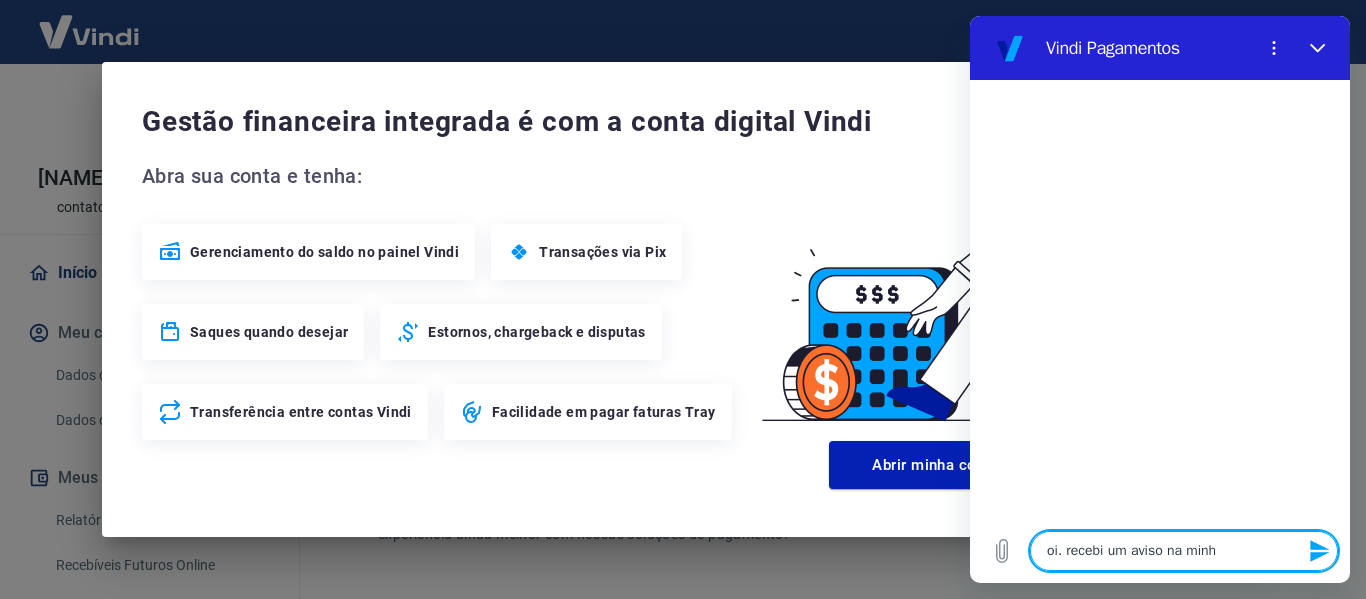 type on "x" 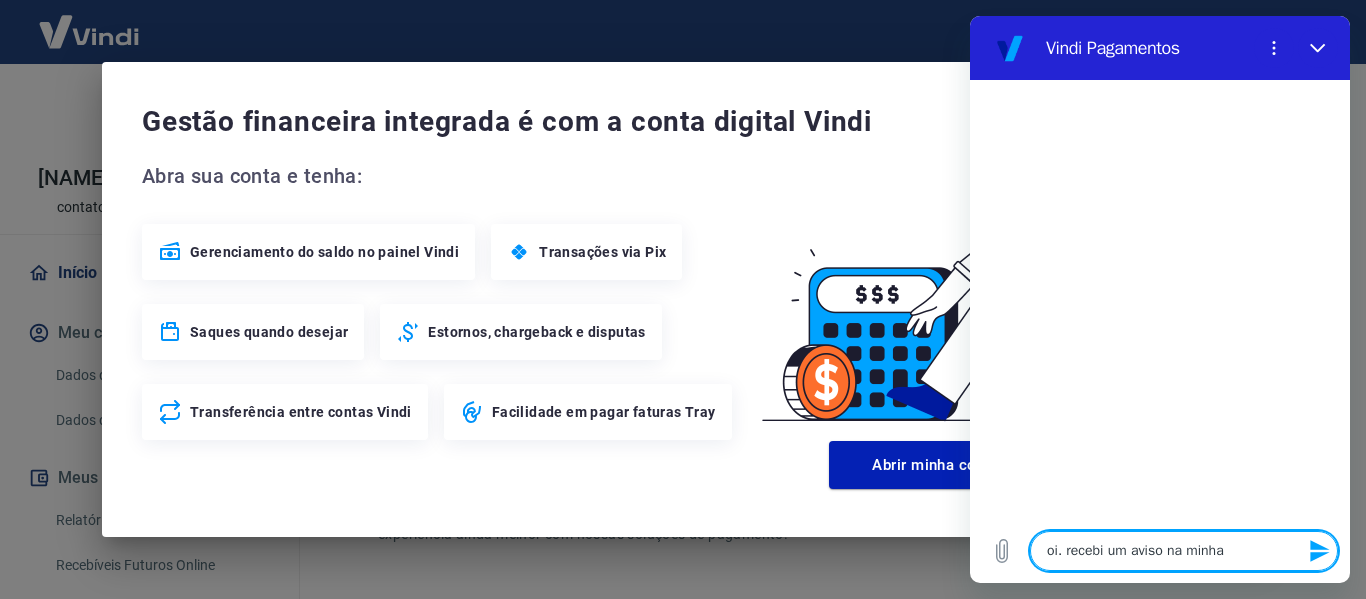 type on "oi. recebi um aviso na minha" 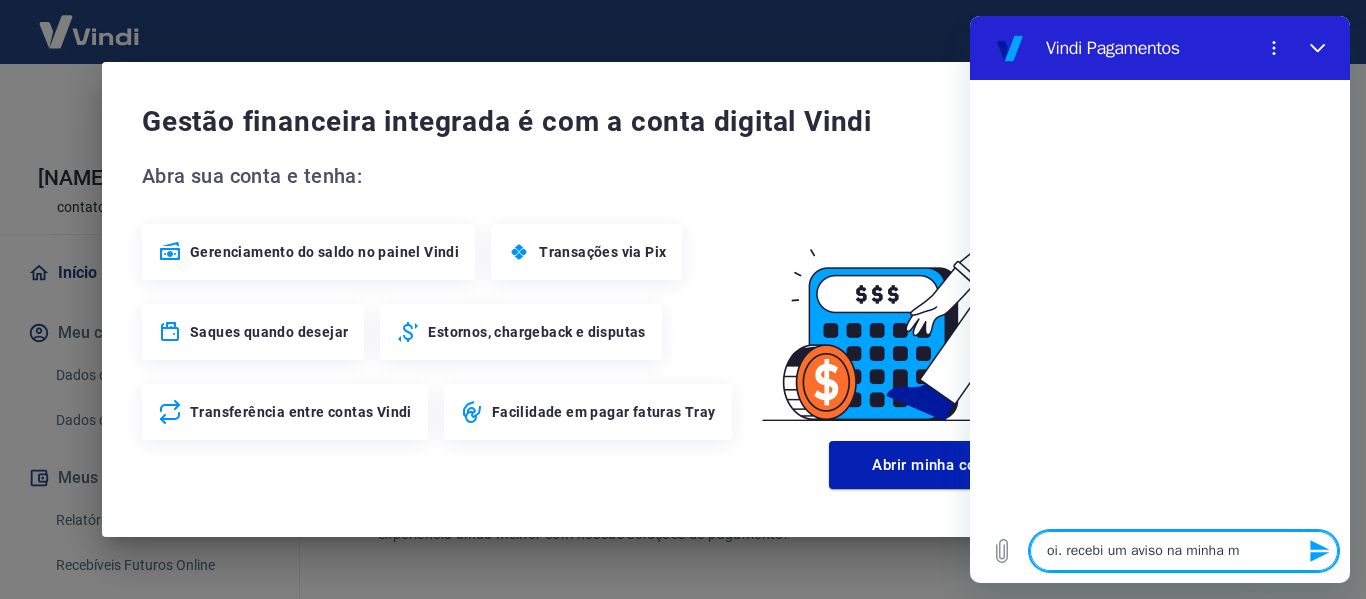 type on "x" 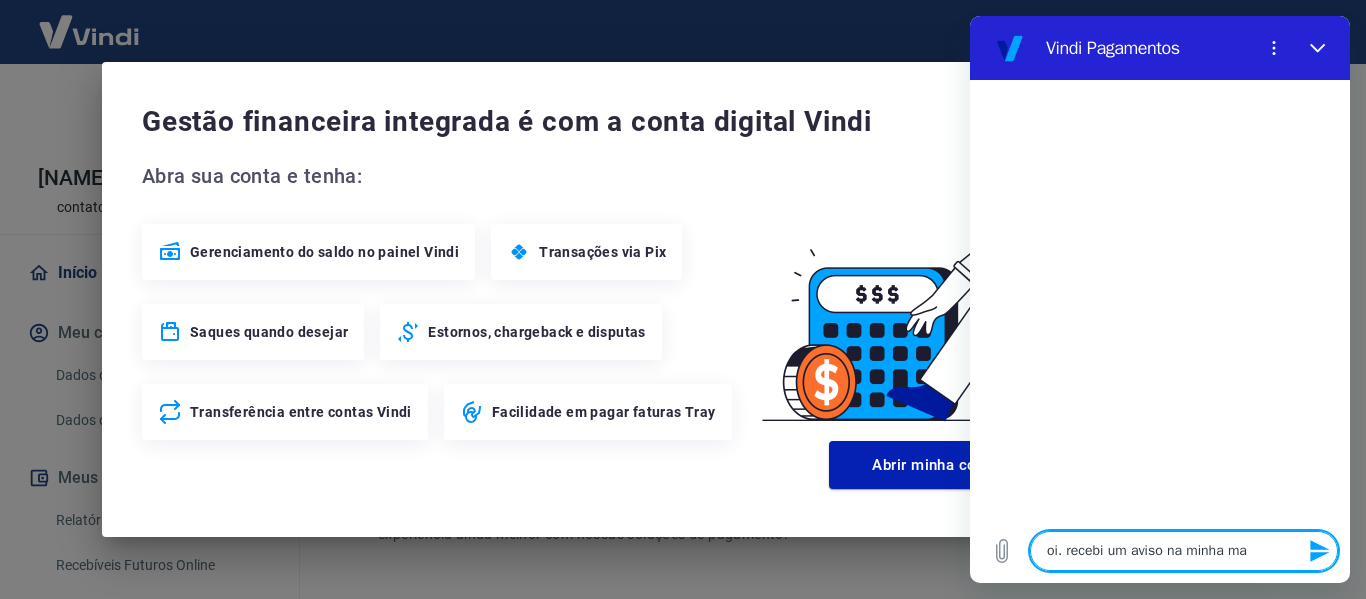 type on "oi. recebi um aviso na minha maq" 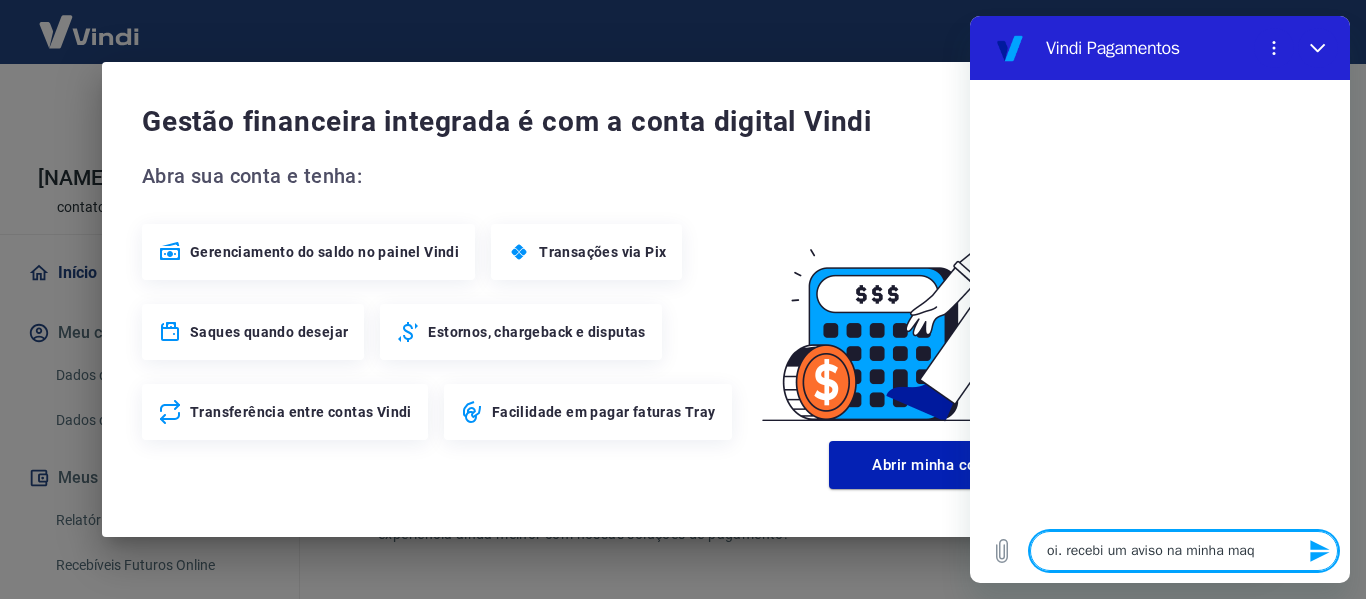 type on "oi. recebi um aviso na minha maqu" 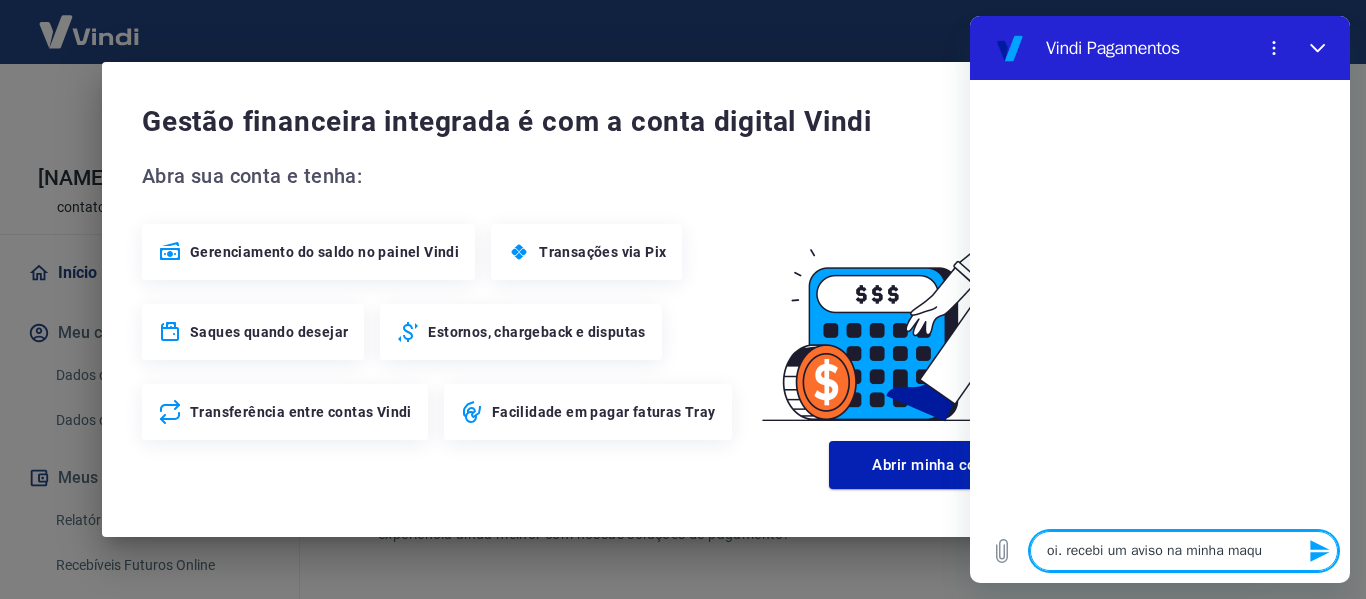 type on "oi. recebi um aviso na minha maqui" 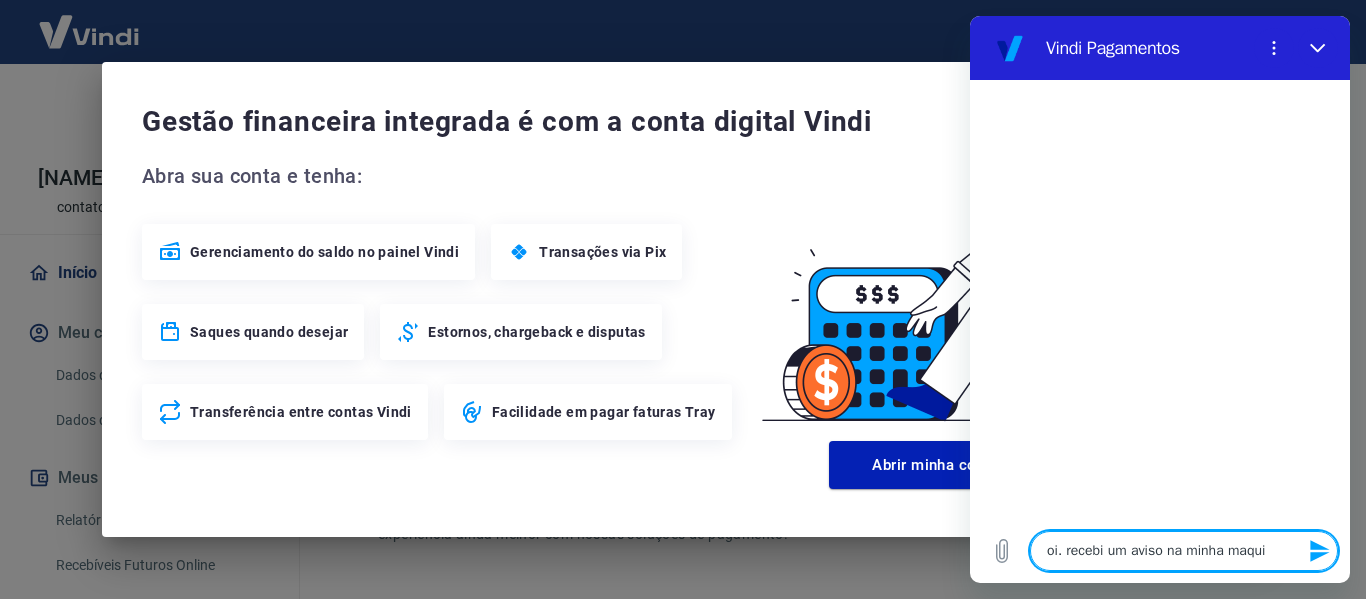 type on "oi. recebi um aviso na minha maquin" 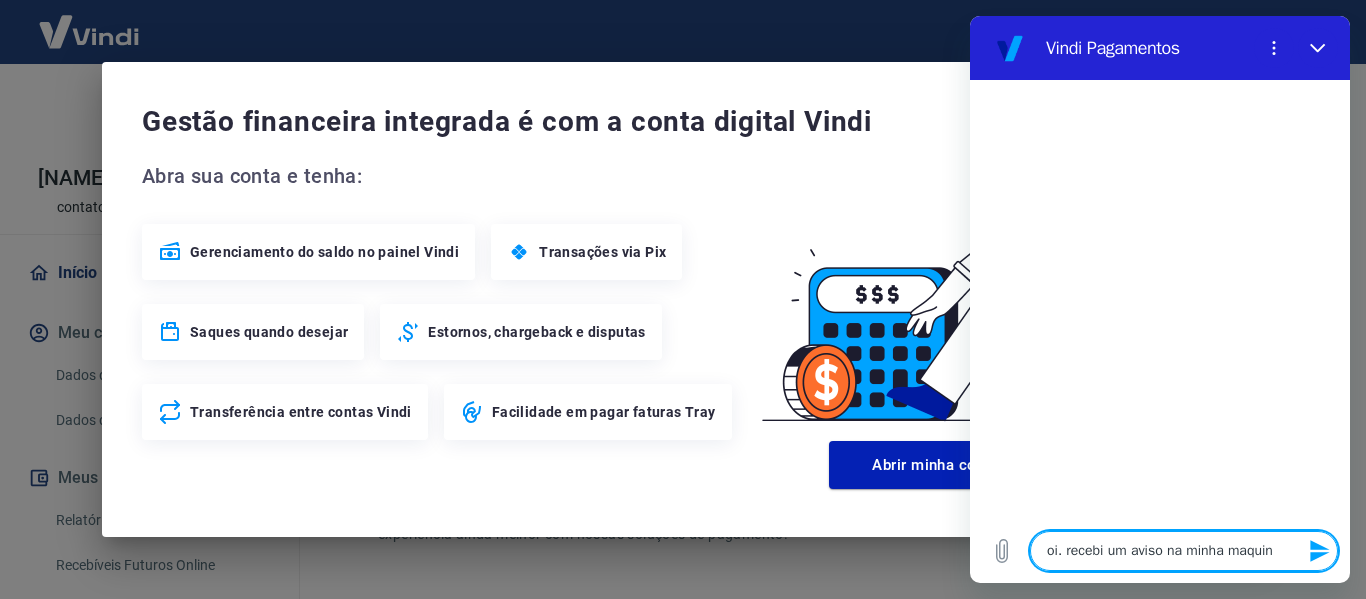 type on "x" 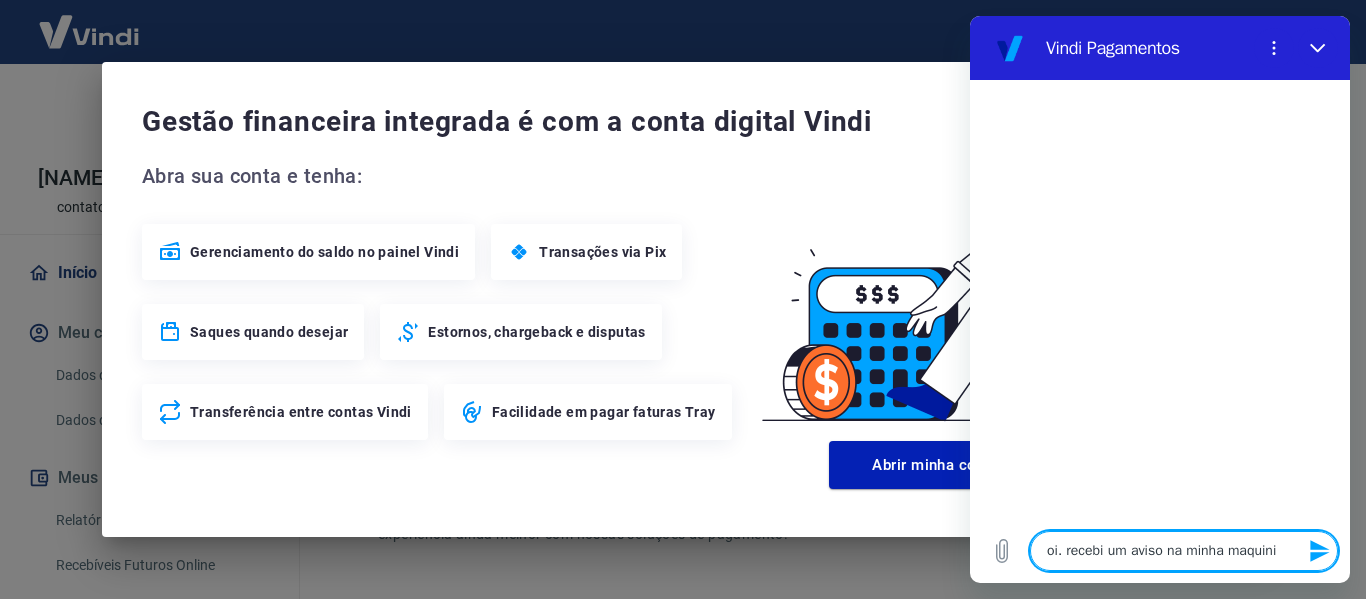 type on "x" 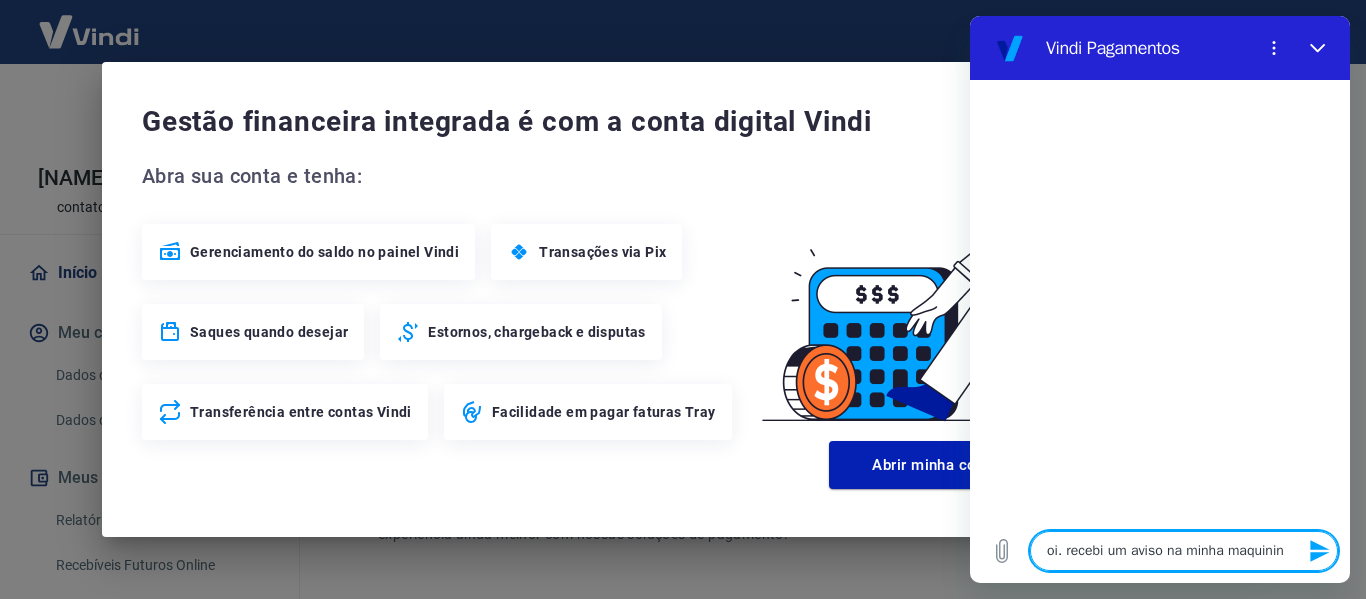 type on "oi. recebi um aviso na minha maquininh" 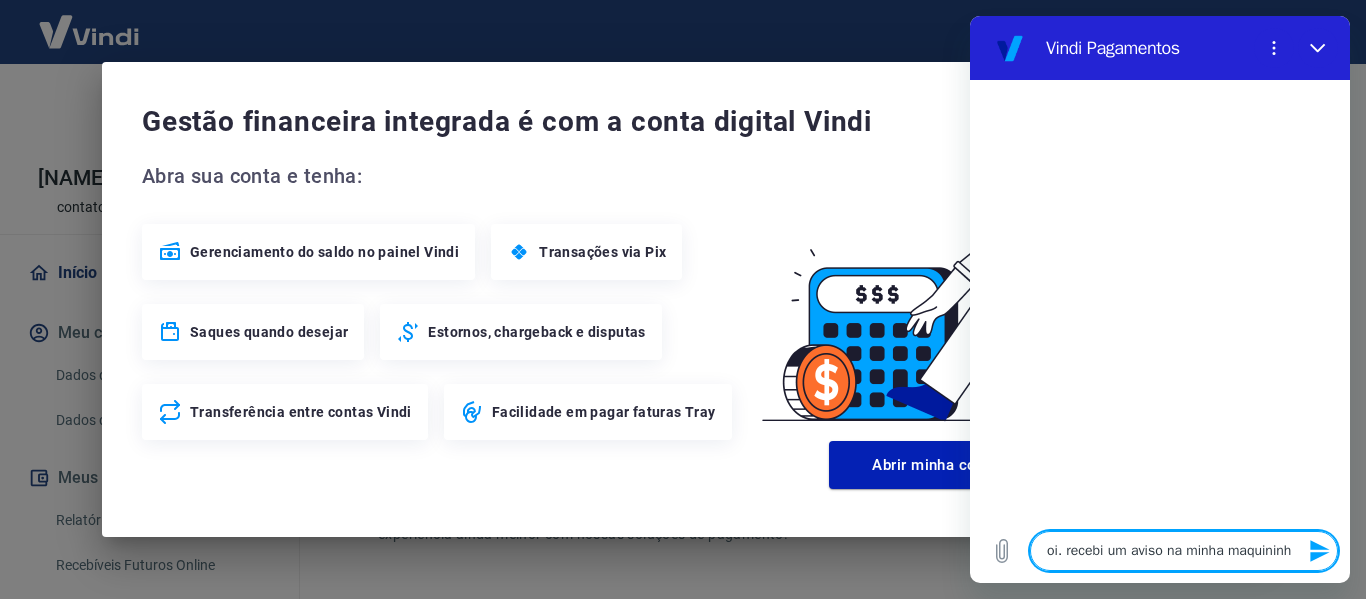 type on "oi. recebi um aviso na minha maquininha" 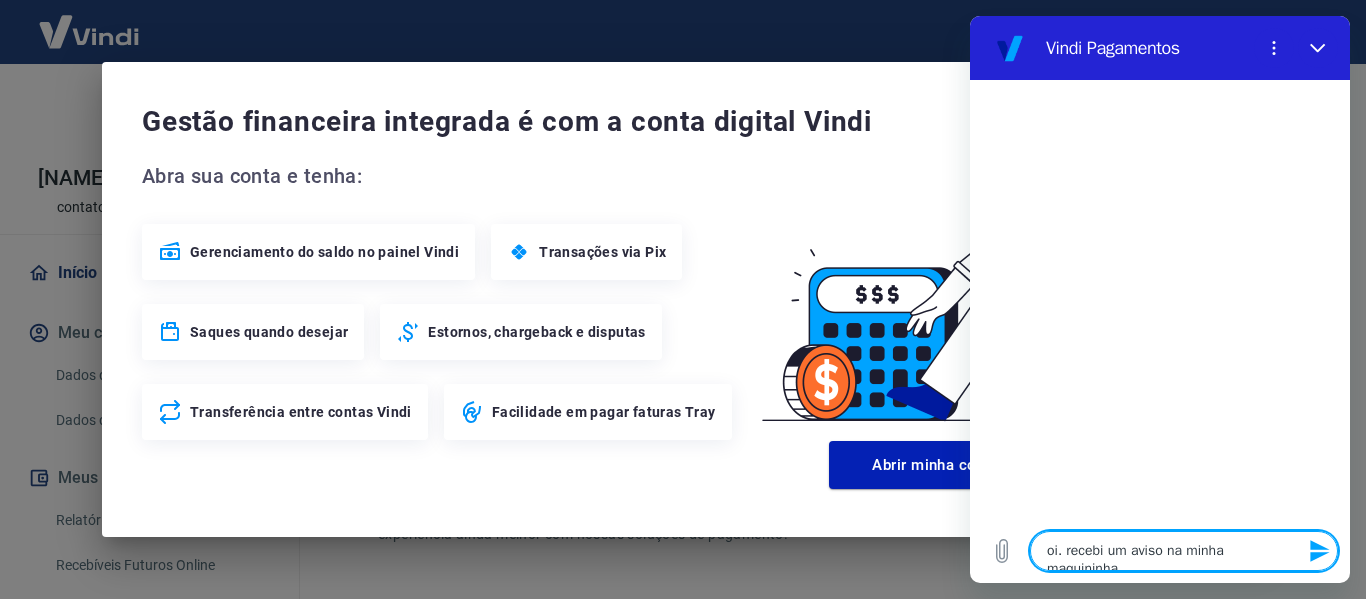 type on "oi. recebi um aviso na minha maquininha" 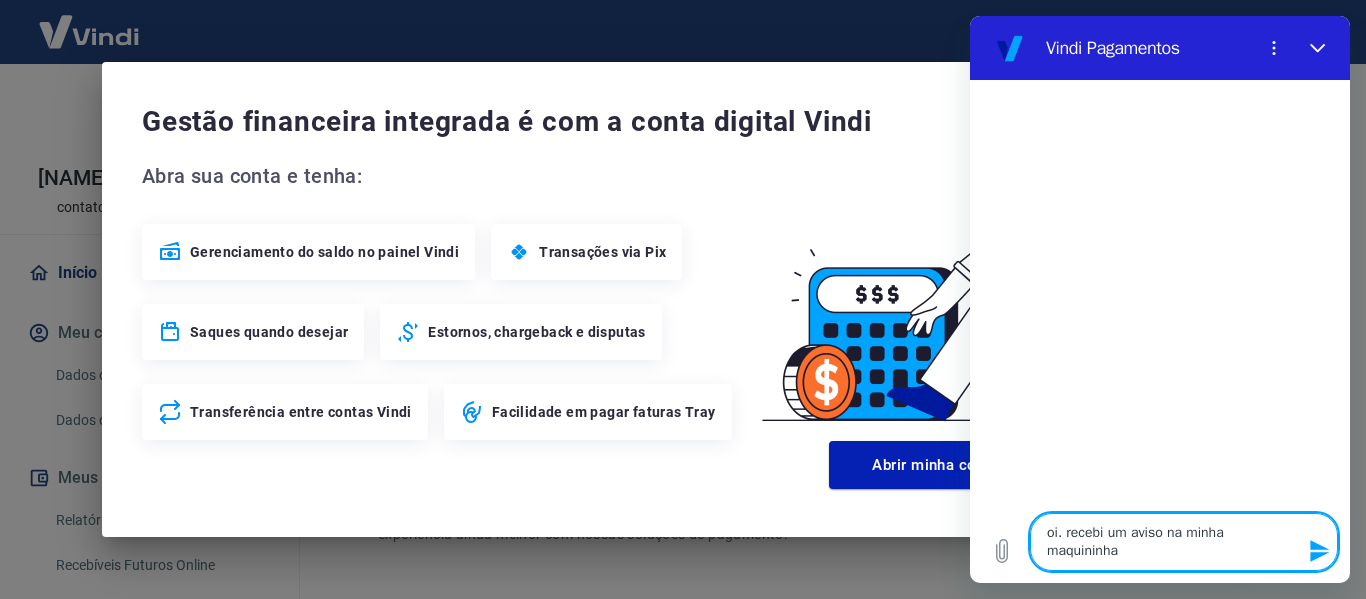 type on "oi. recebi um aviso na minha maquininha q" 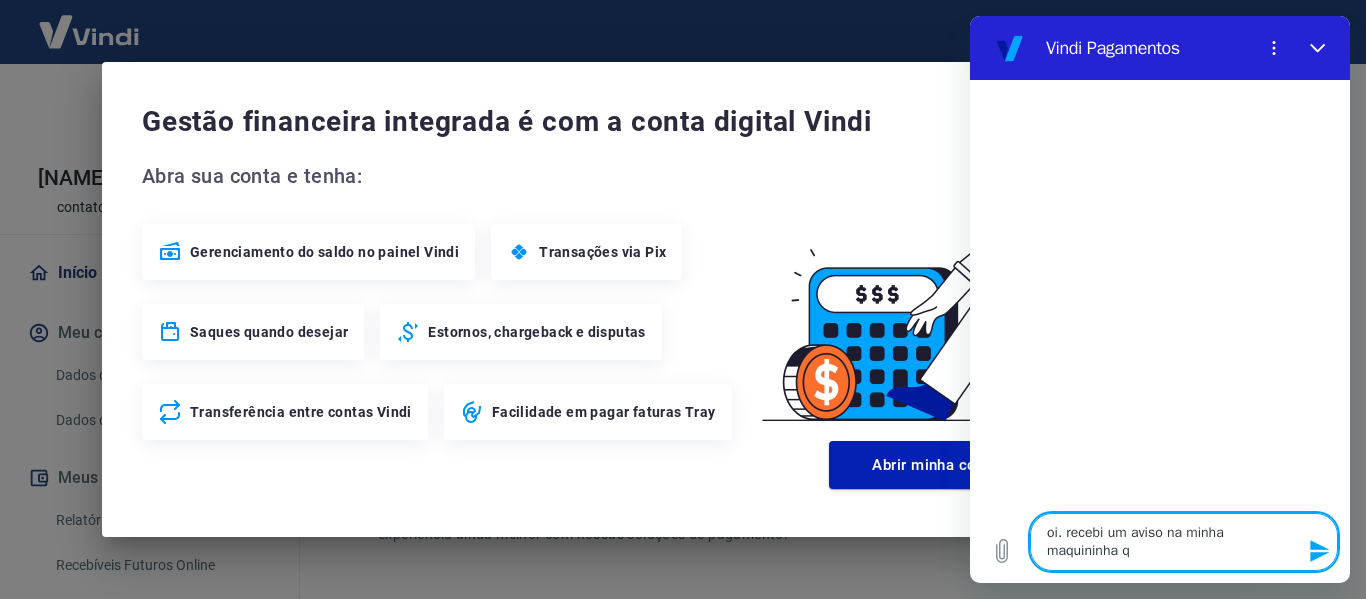 type on "oi. recebi um aviso na minha maquininha qu" 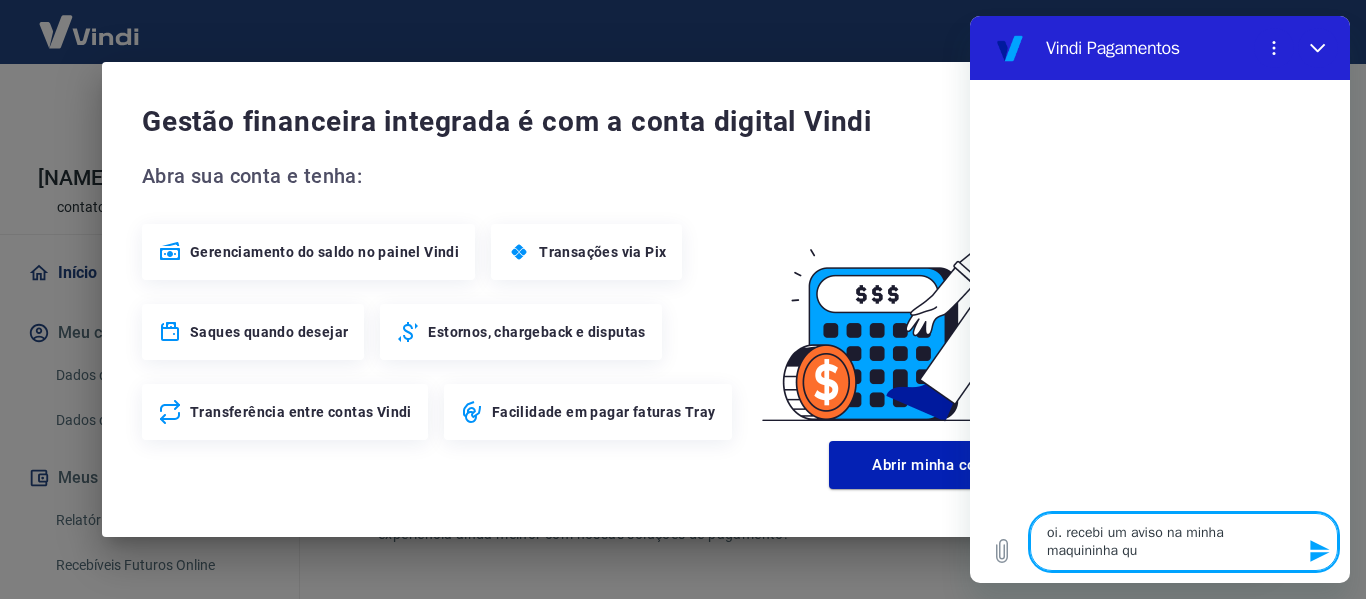 type on "oi. recebi um aviso na minha maquininha que" 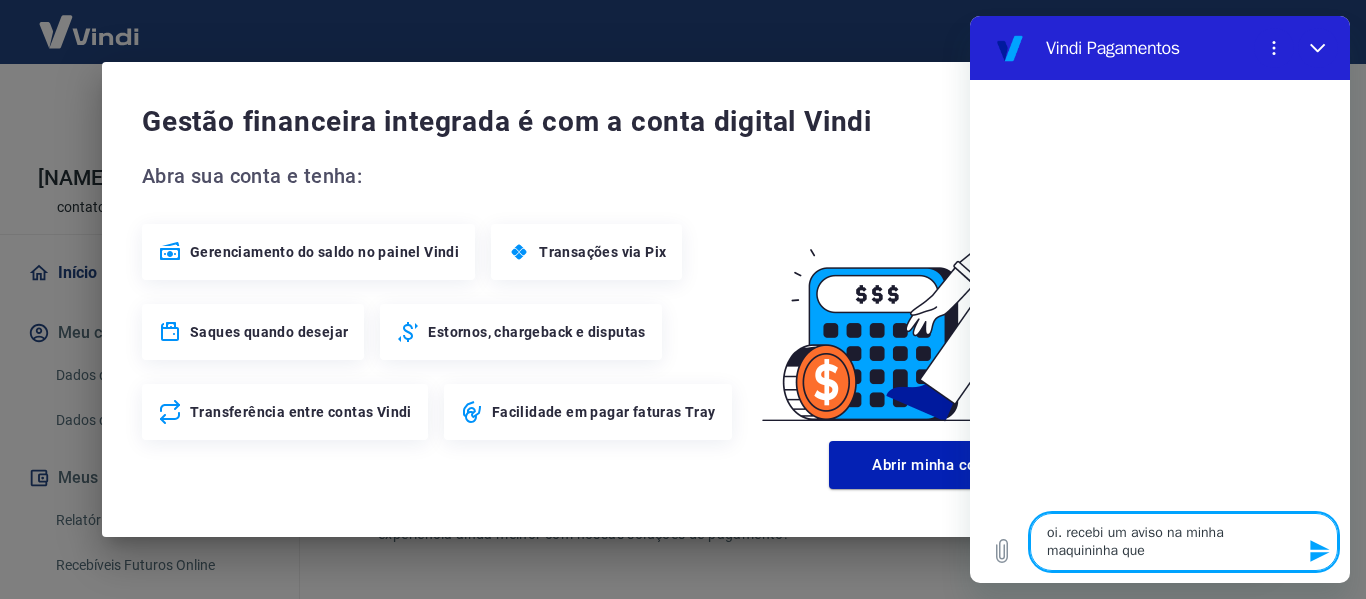 type on "oi. recebi um aviso na minha maquininha que" 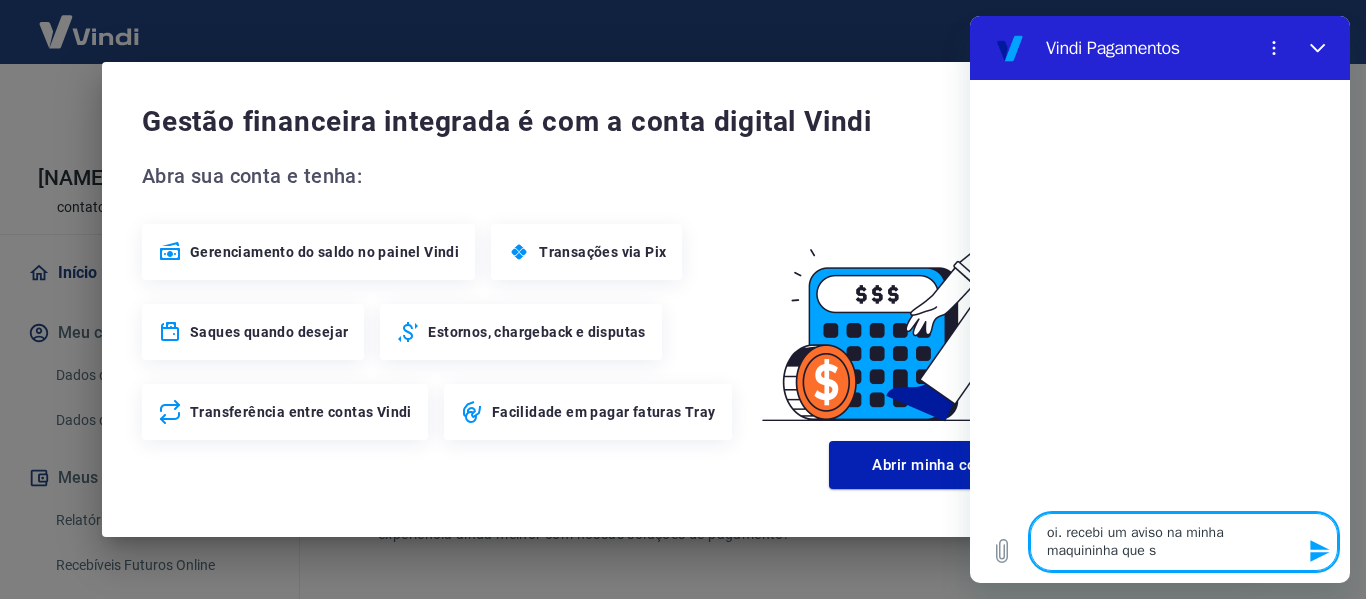 type on "x" 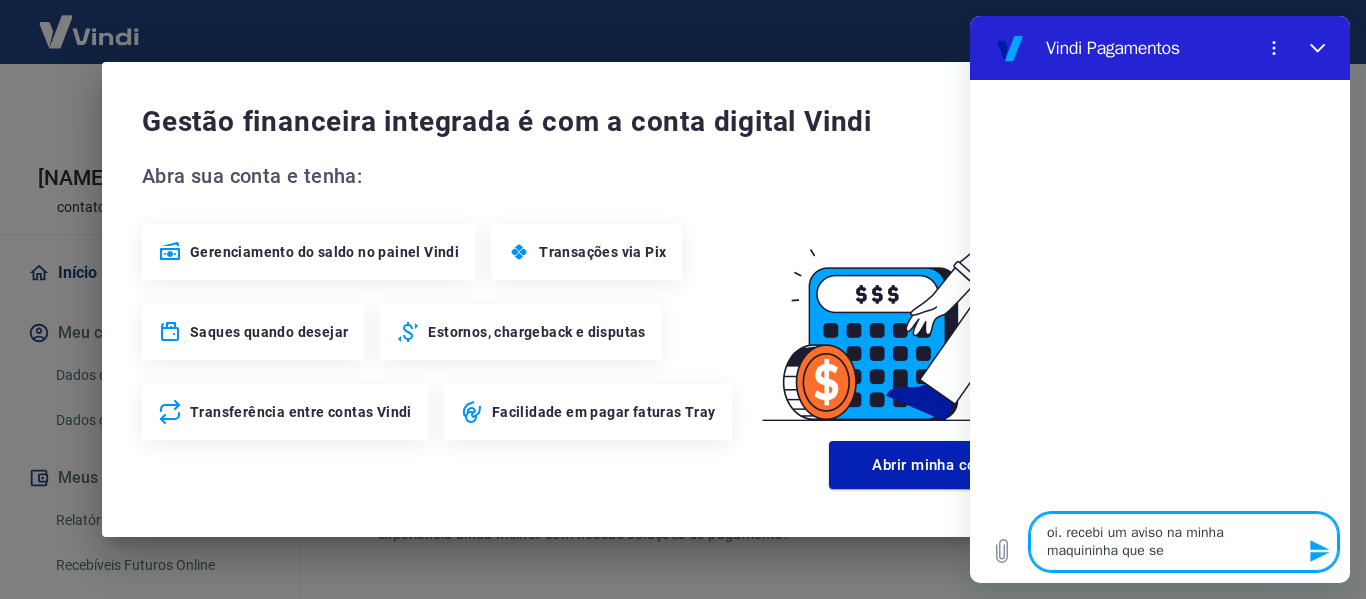 type on "oi. recebi um aviso na minha maquininha que ser" 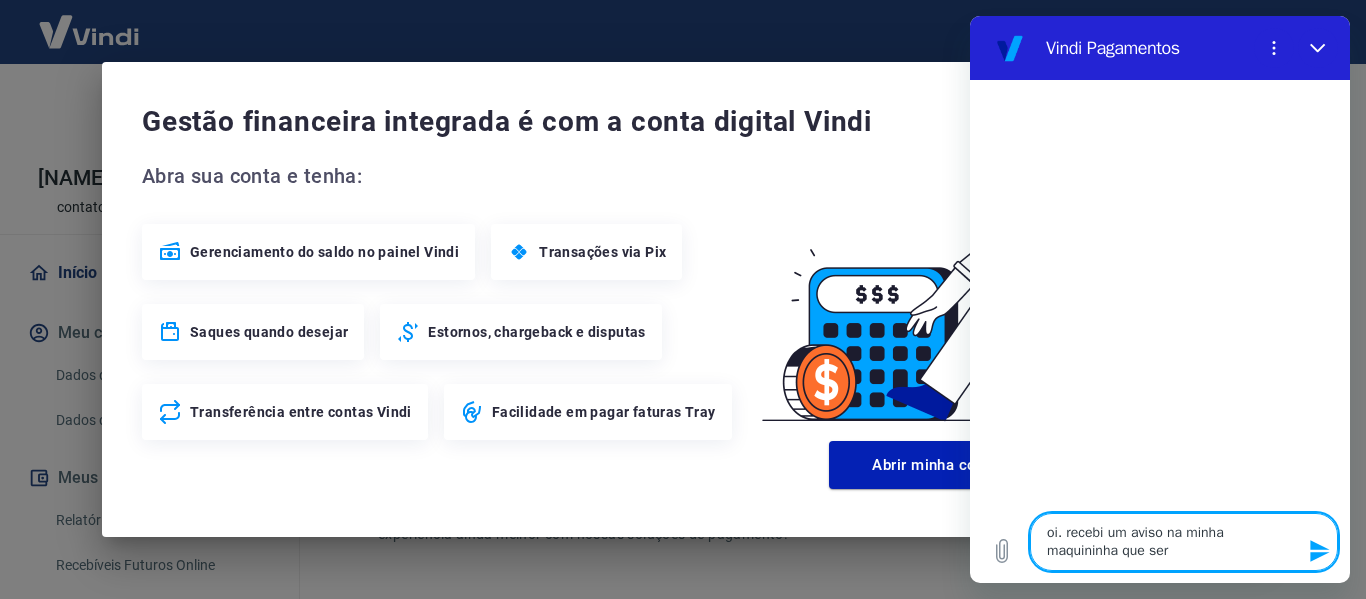 type on "x" 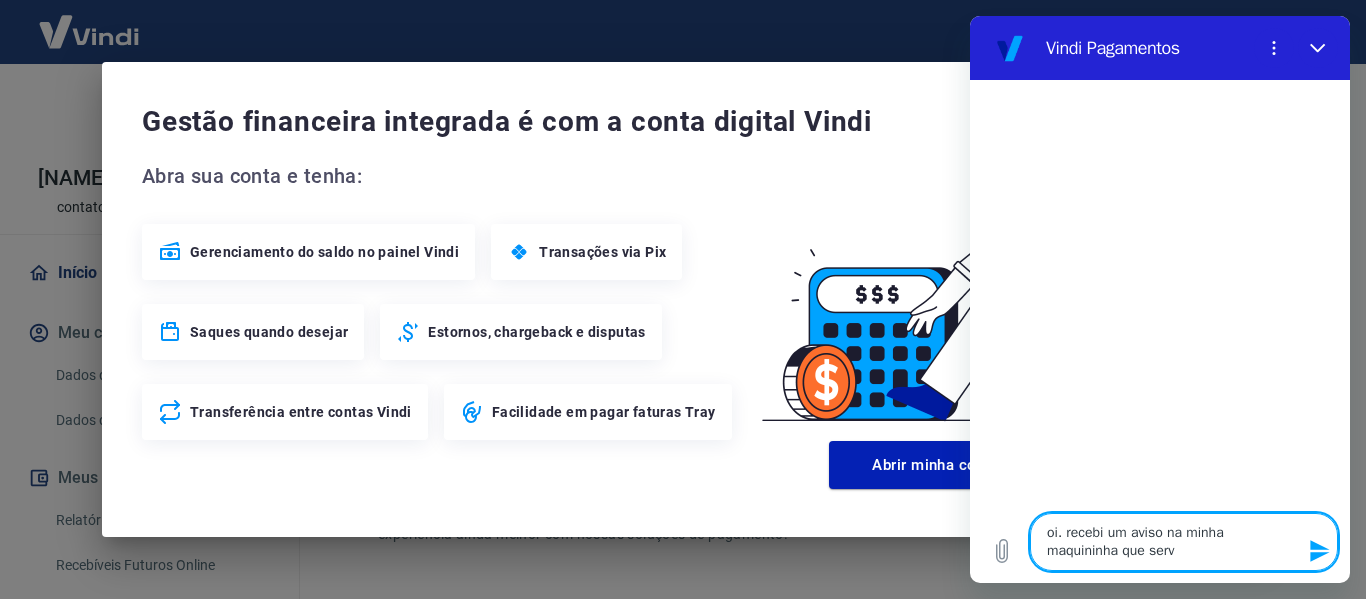 type on "oi. recebi um aviso na minha maquininha que servi" 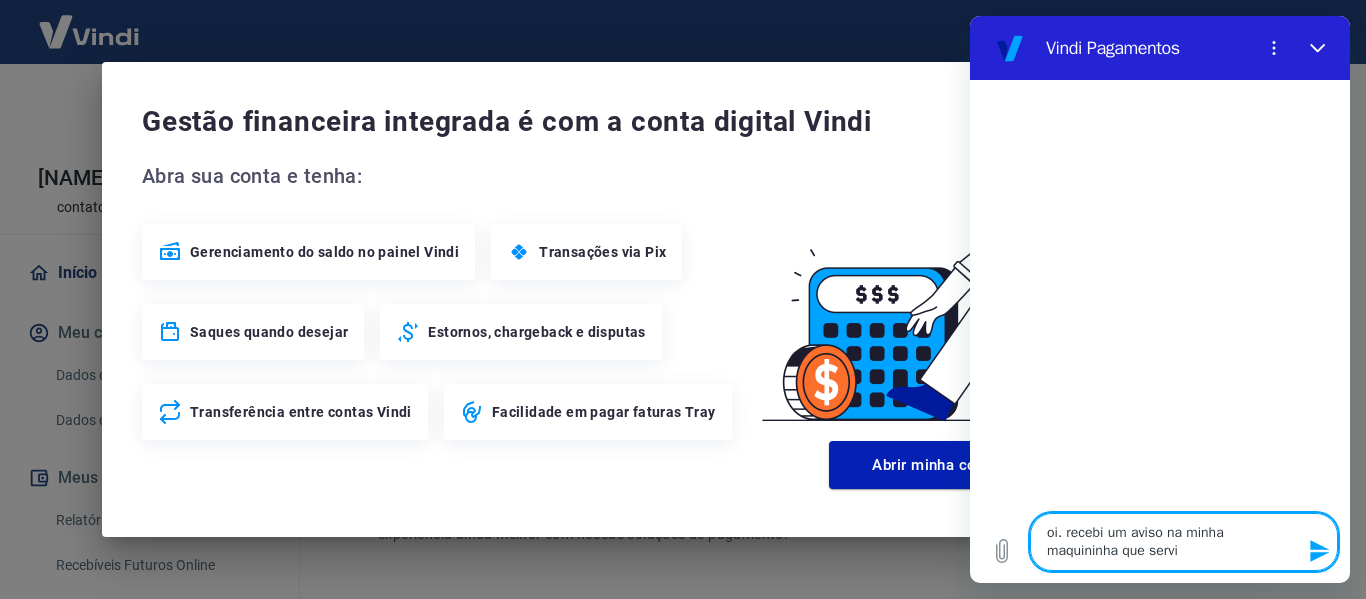 type on "oi. recebi um aviso na minha maquininha que serviç" 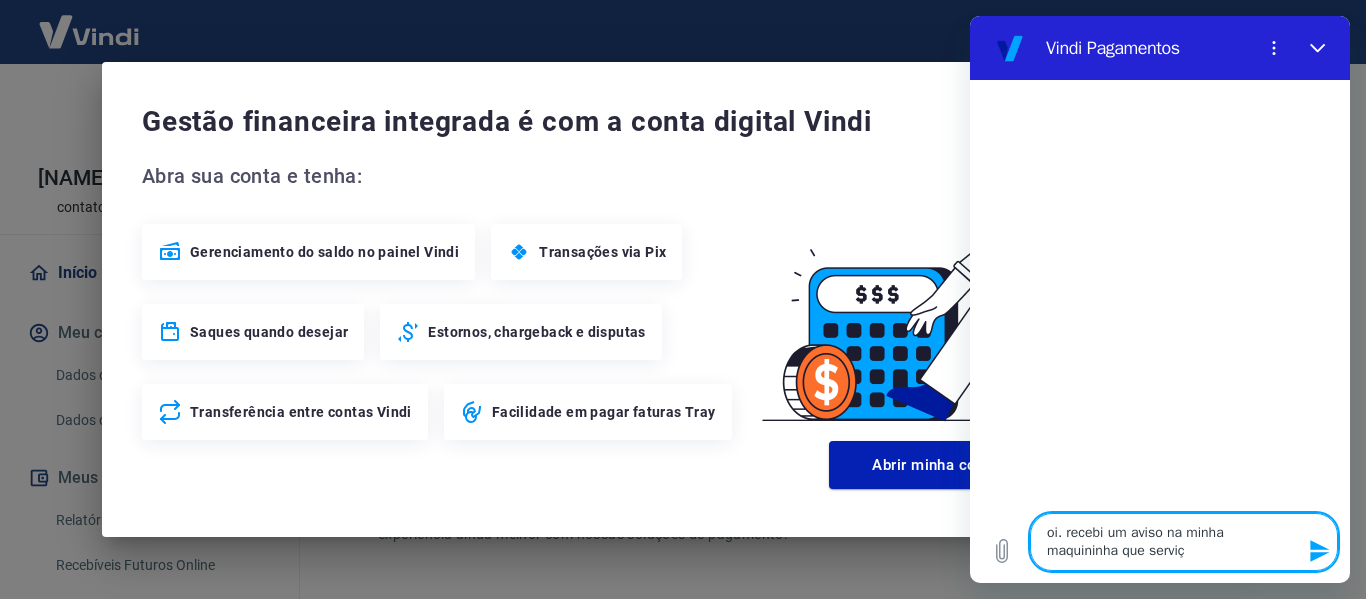 type on "x" 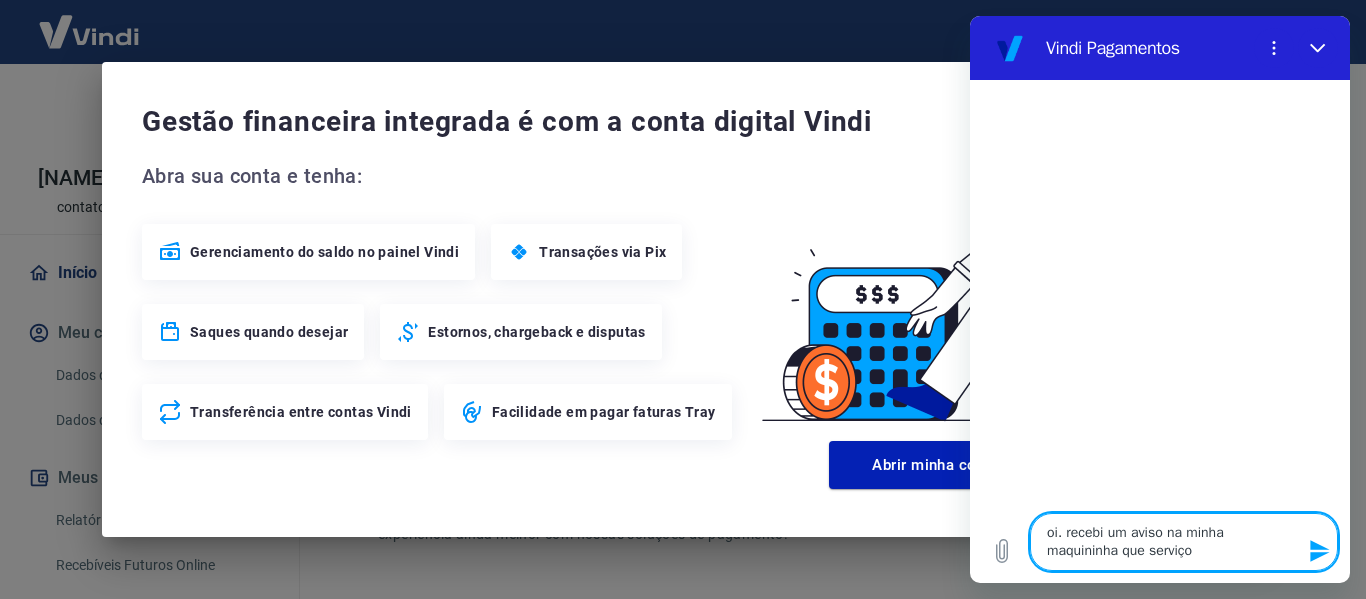 type on "oi. recebi um aviso na minha maquininha que serviço" 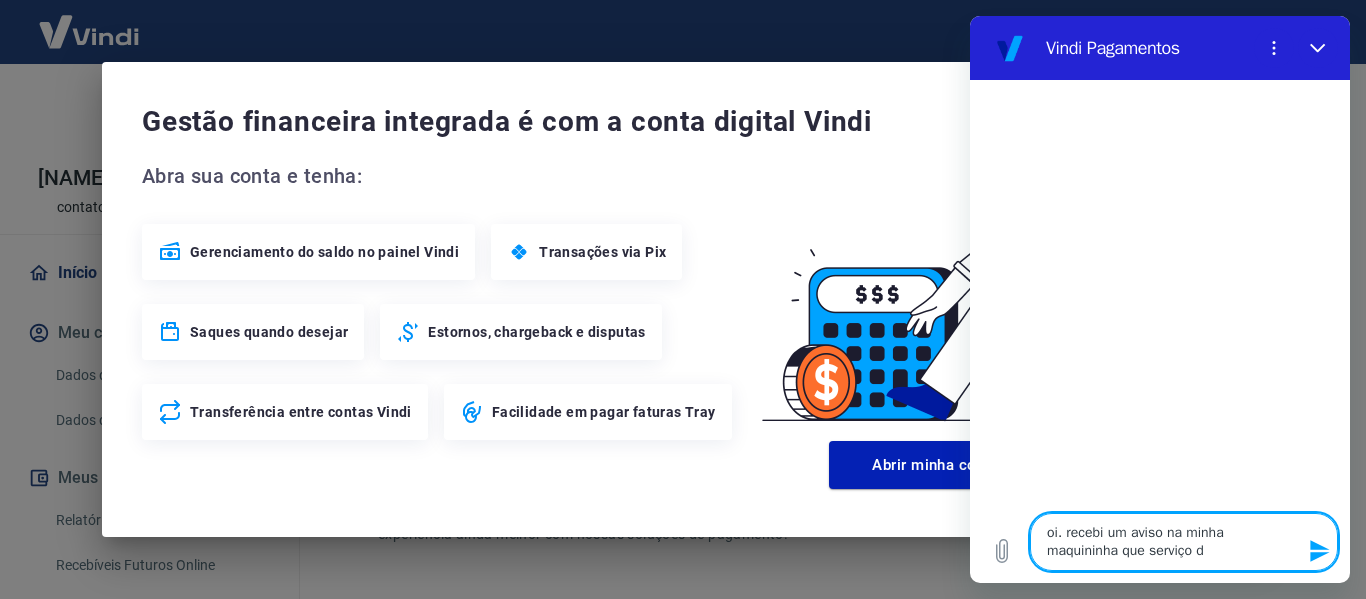 type on "x" 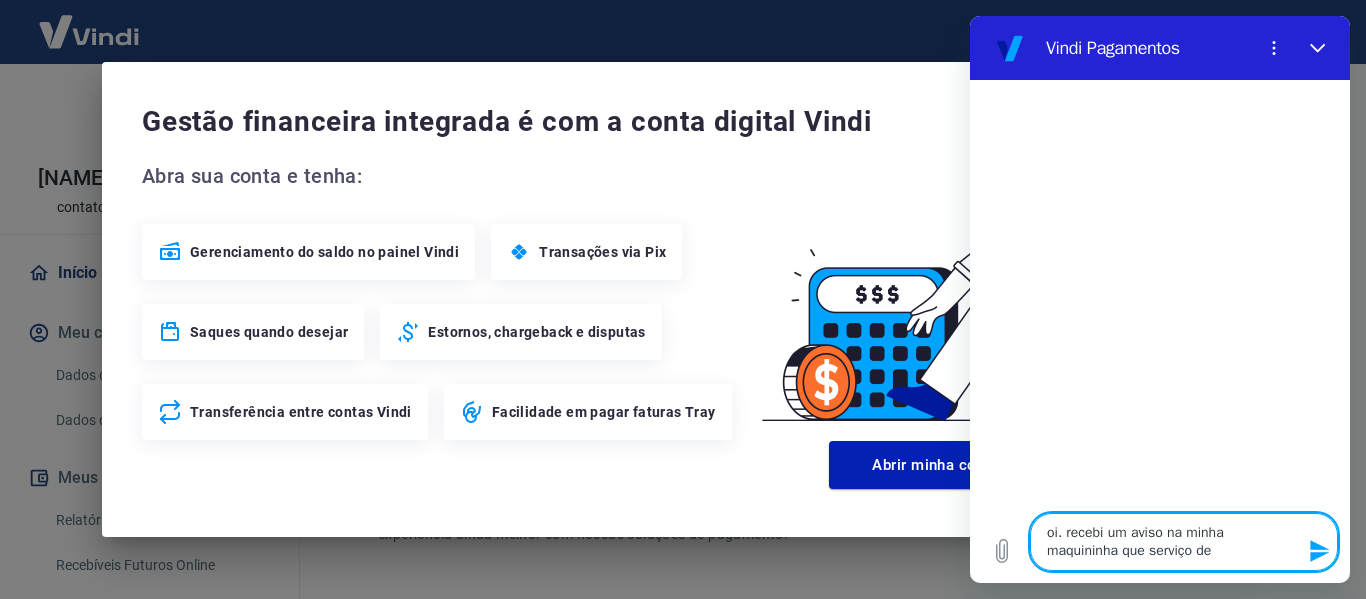 type on "oi. recebi um aviso na minha maquininha que serviço de" 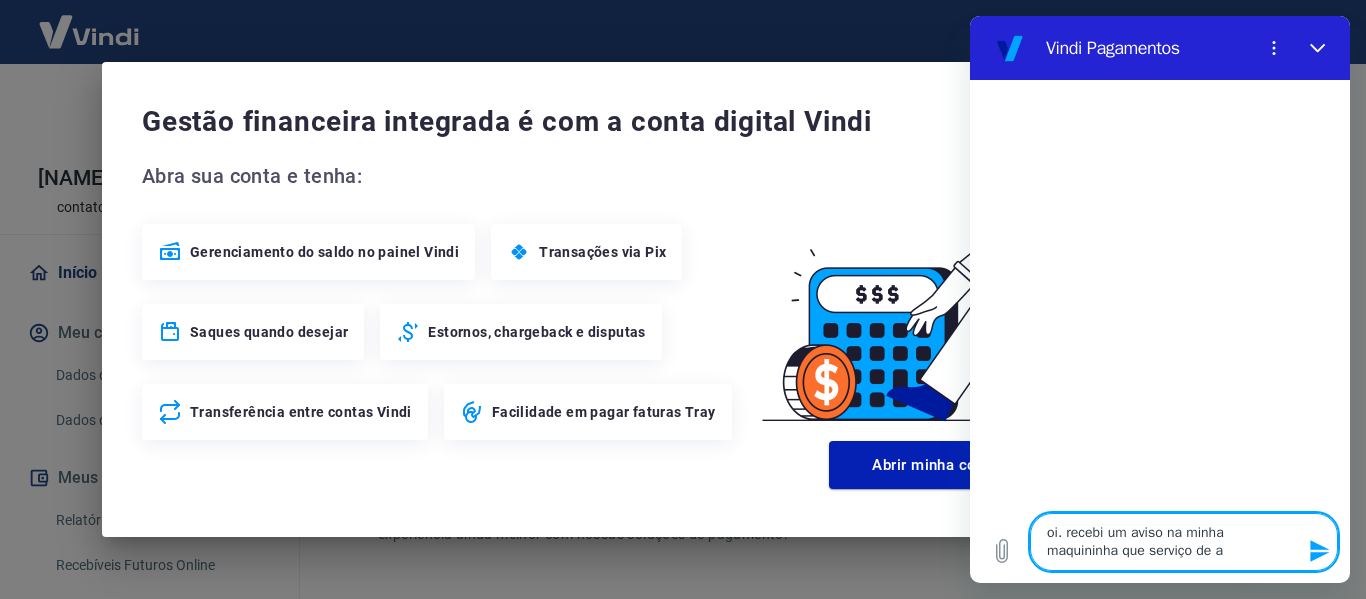 type on "oi. recebi um aviso na minha maquininha que serviço de an" 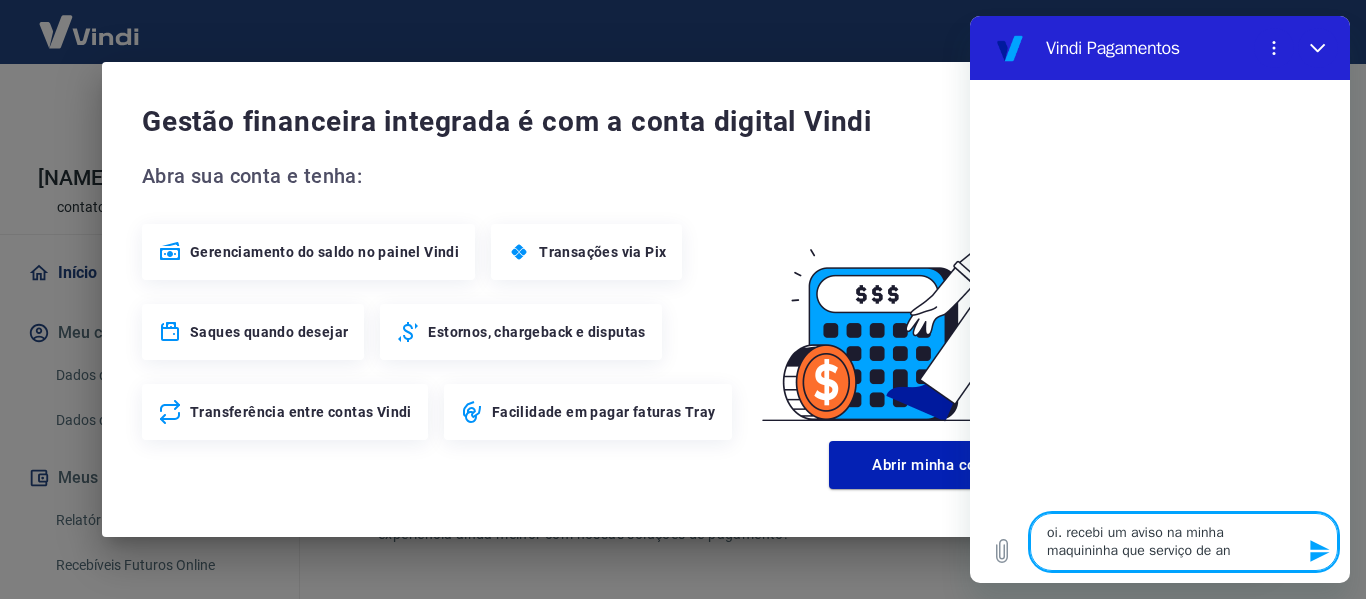 type on "oi. recebi um aviso na minha maquininha que serviço de ant" 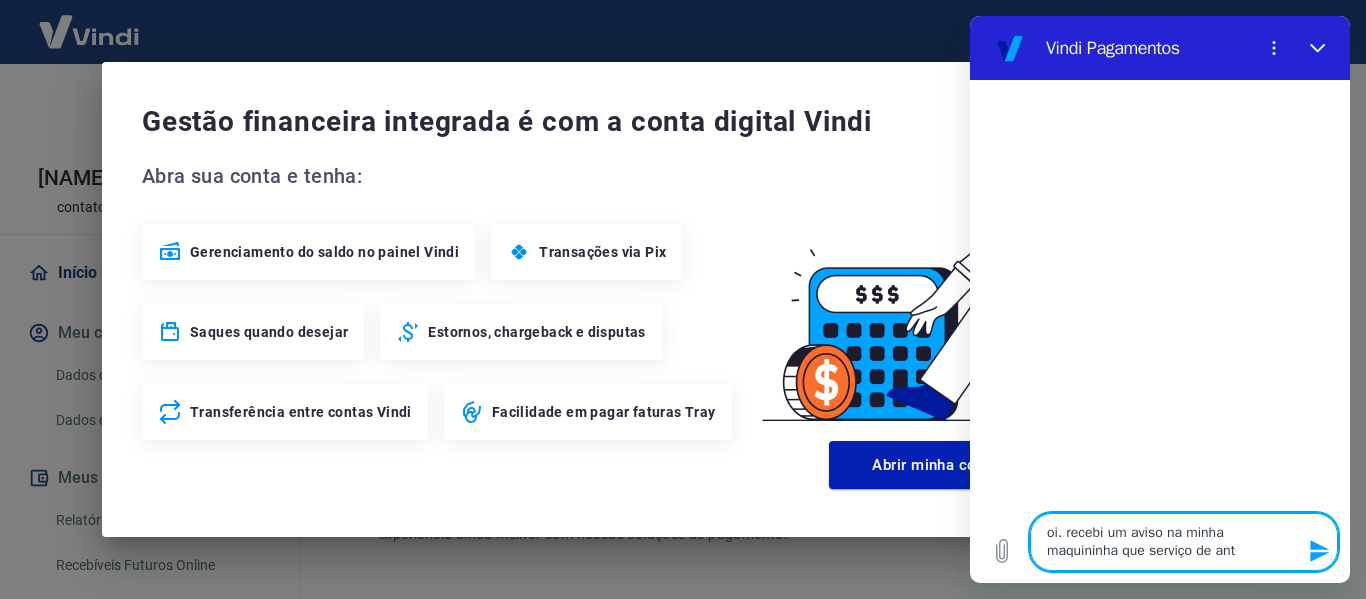 type on "oi. recebi um aviso na minha maquininha que serviço de ante" 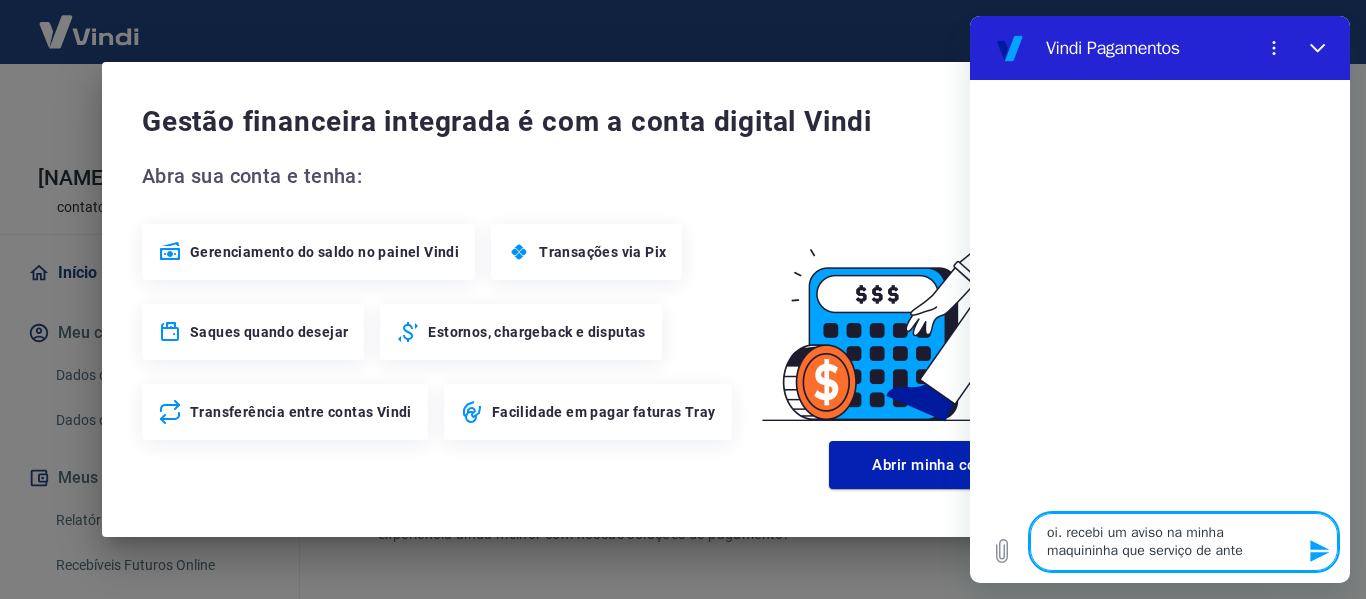 type on "oi. recebi um aviso na minha maquininha que serviço de antec" 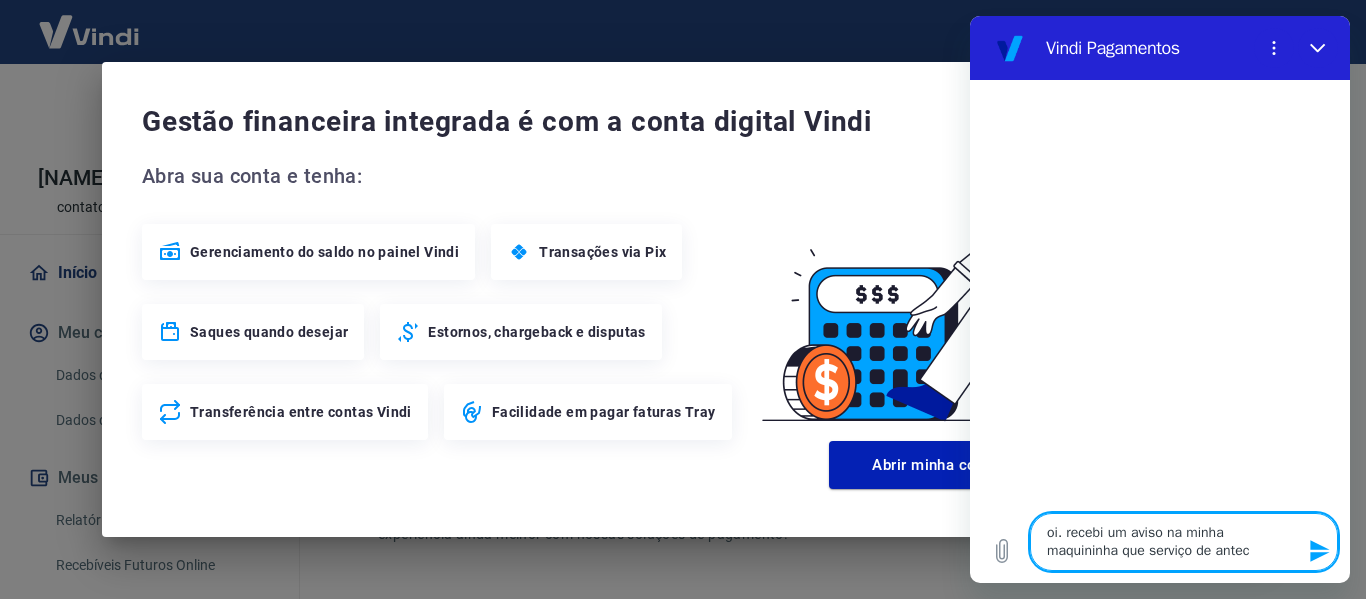 type on "oi. recebi um aviso na minha maquininha que serviço de anteci" 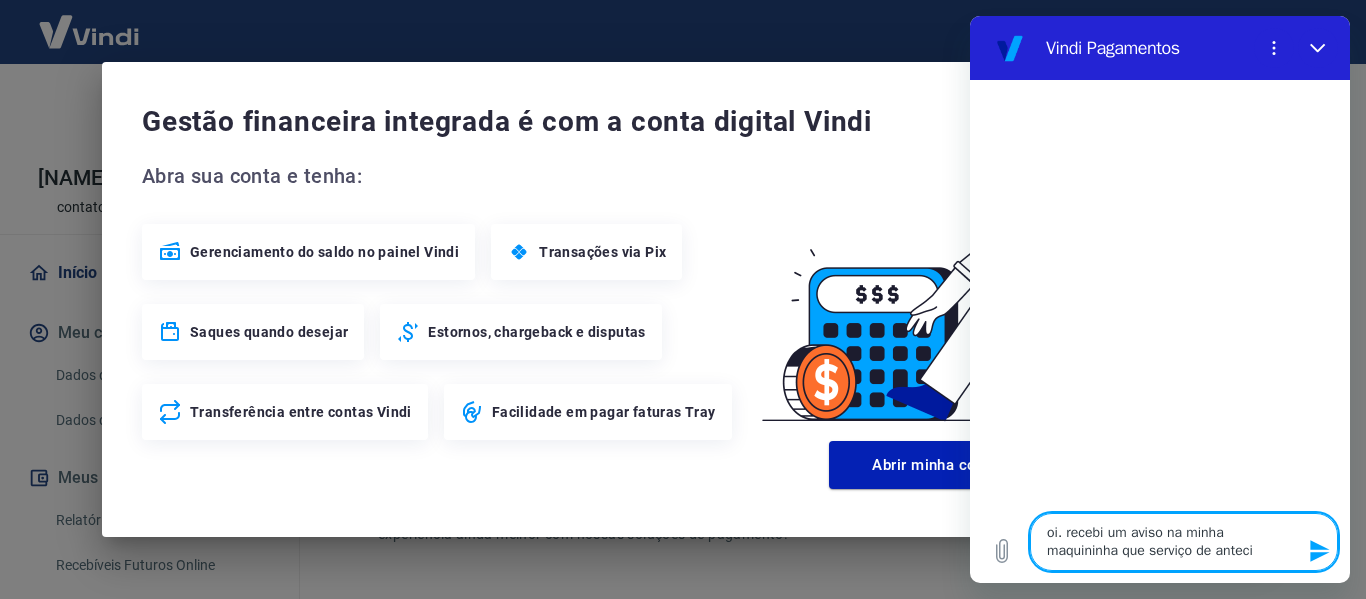type on "oi. recebi um aviso na minha maquininha que serviço de antecip" 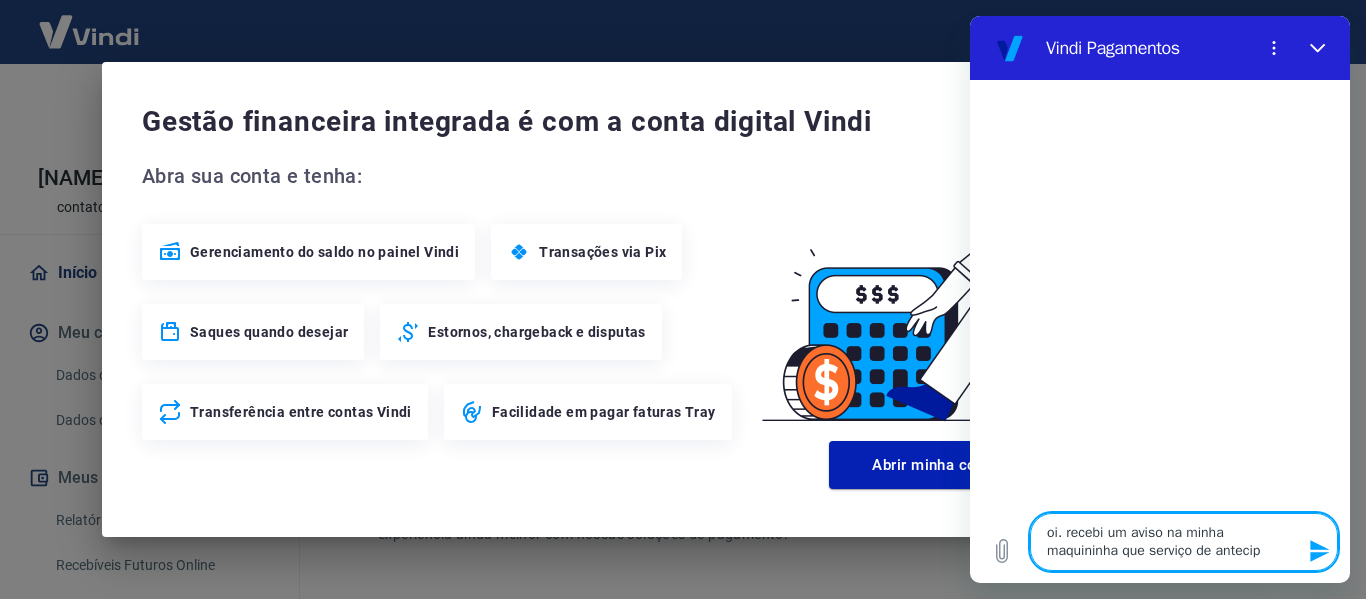 type on "oi. recebi um aviso na minha maquininha que serviço de antecipa" 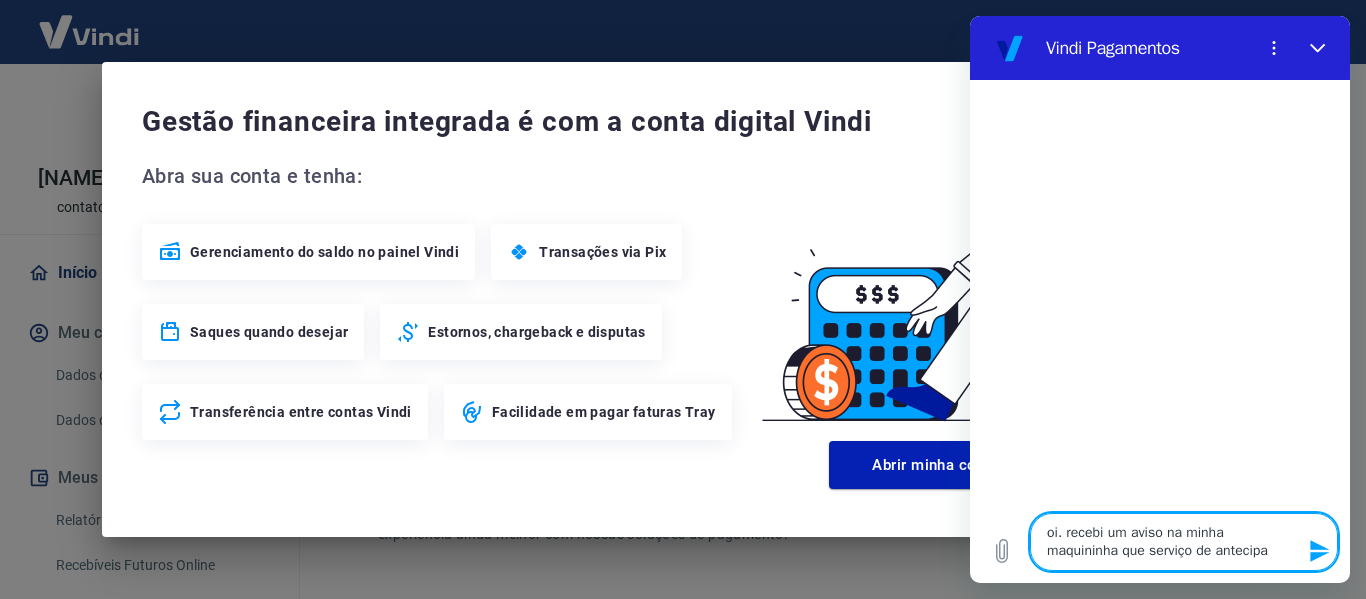 type on "oi. recebi um aviso na minha maquininha que serviço de antecipaç" 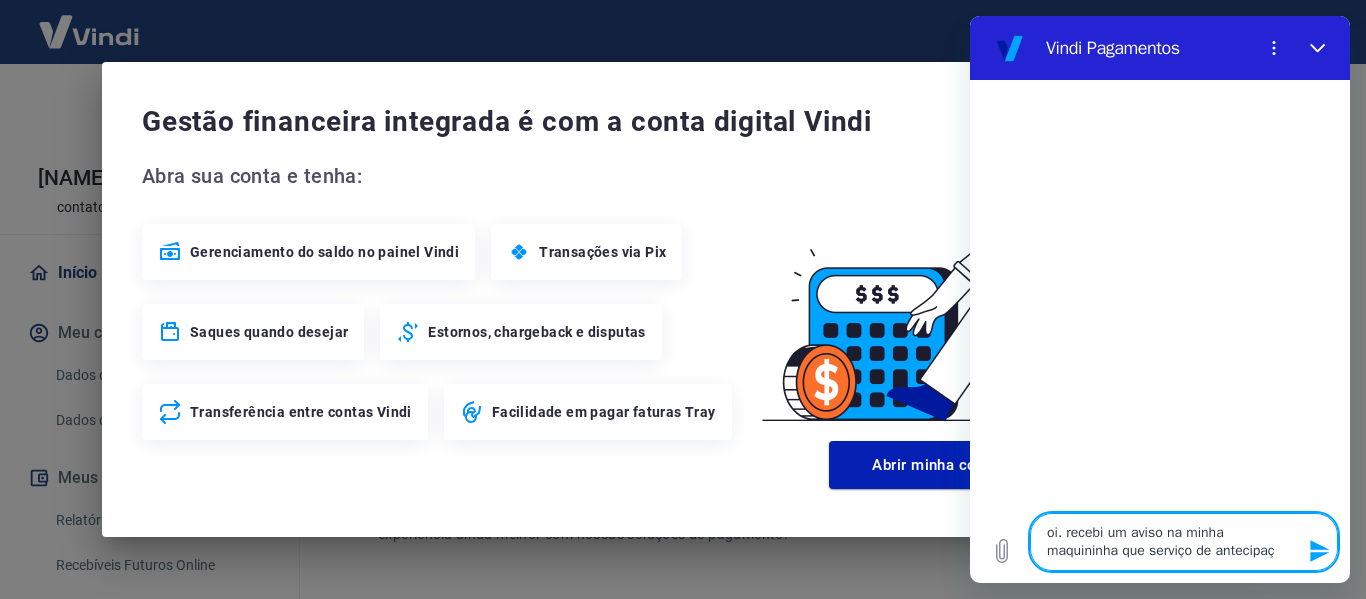 type on "oi. recebi um aviso na minha maquininha que serviço de antecipaçã" 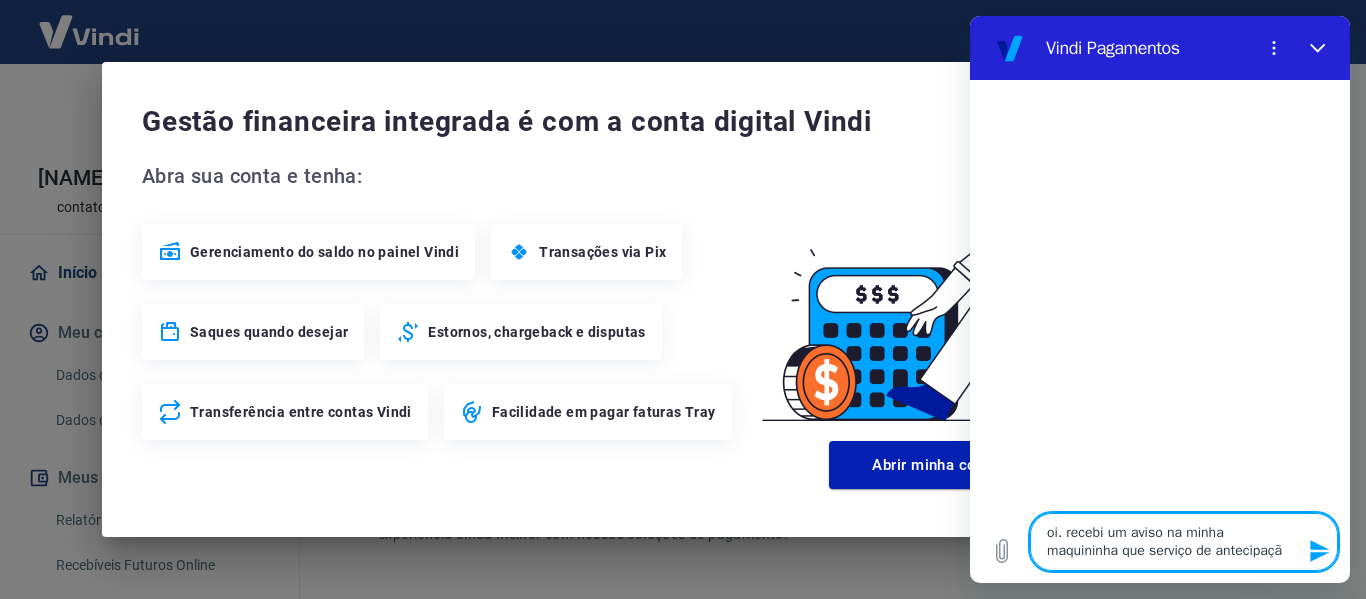 type on "oi. recebi um aviso na minha maquininha que serviço de antecipação" 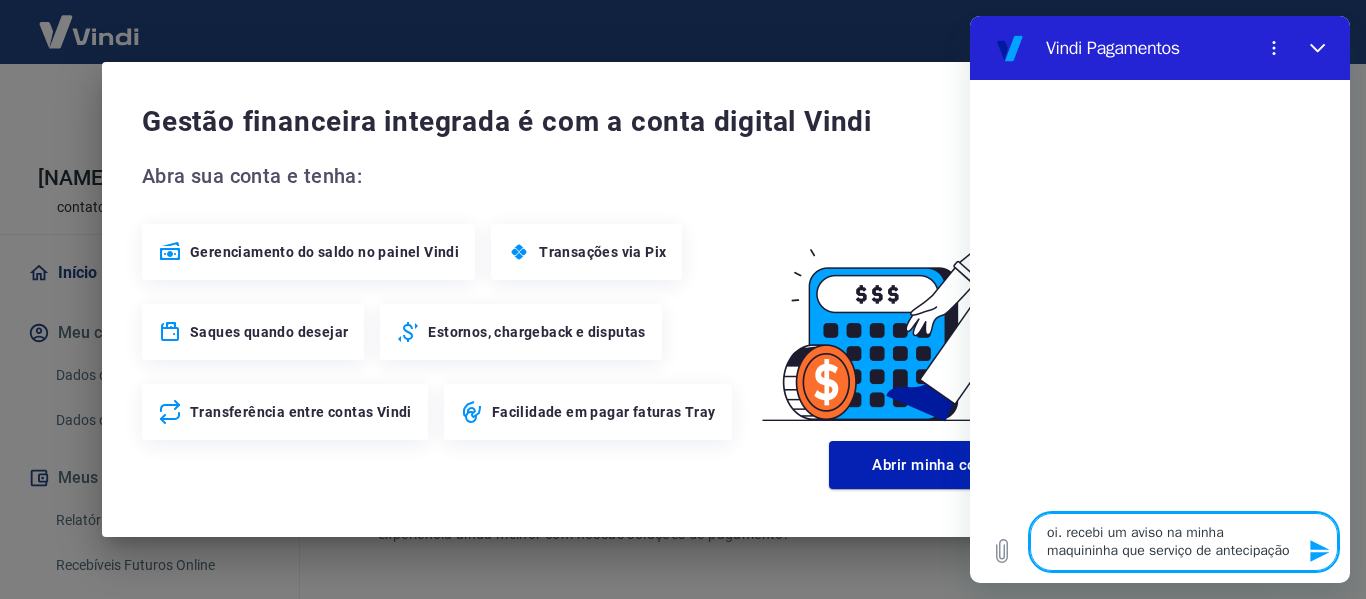 type on "oi. recebi um aviso na minha maquininha que serviço de antecipação" 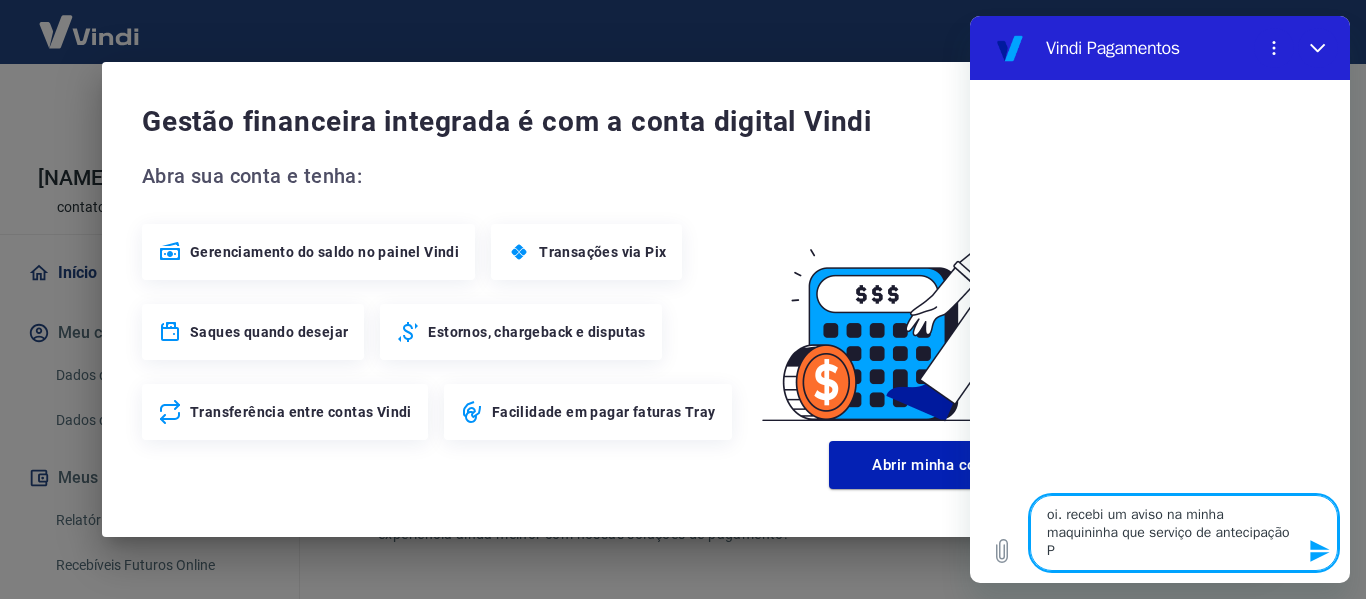 type on "oi. recebi um aviso na minha maquininha que serviço de antecipação PO" 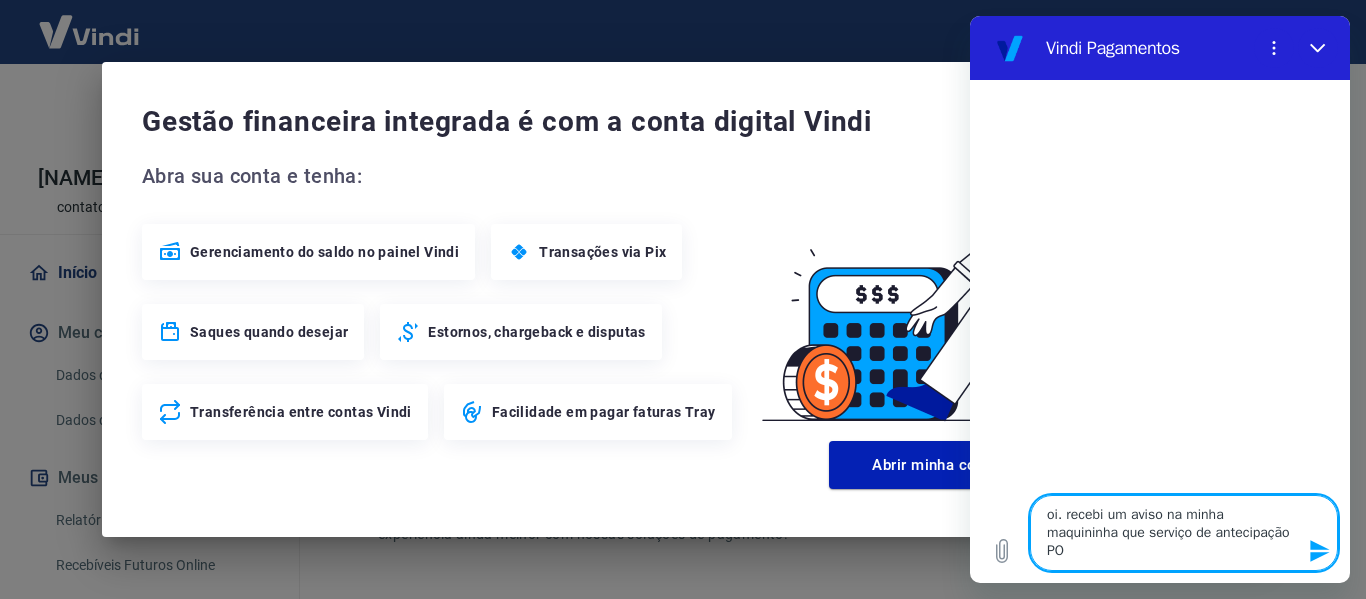 type on "oi. recebi um aviso na minha maquininha que serviço de antecipação POs" 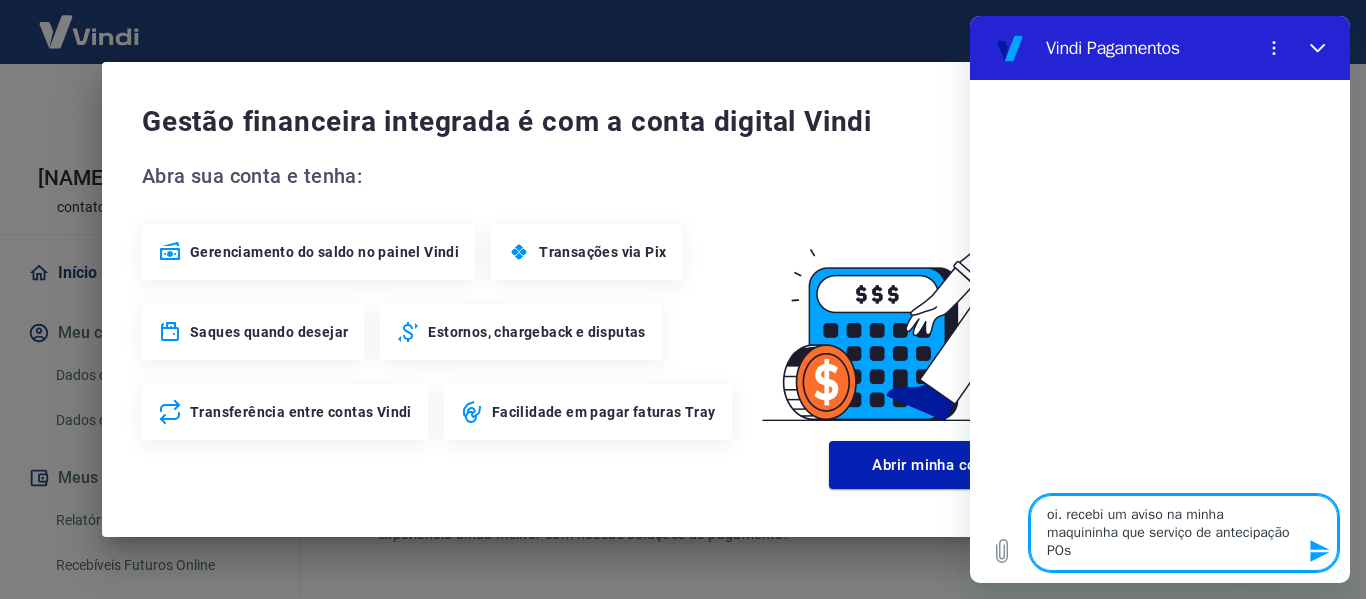 type on "oi. recebi um aviso na minha maquininha que serviço de antecipação PO" 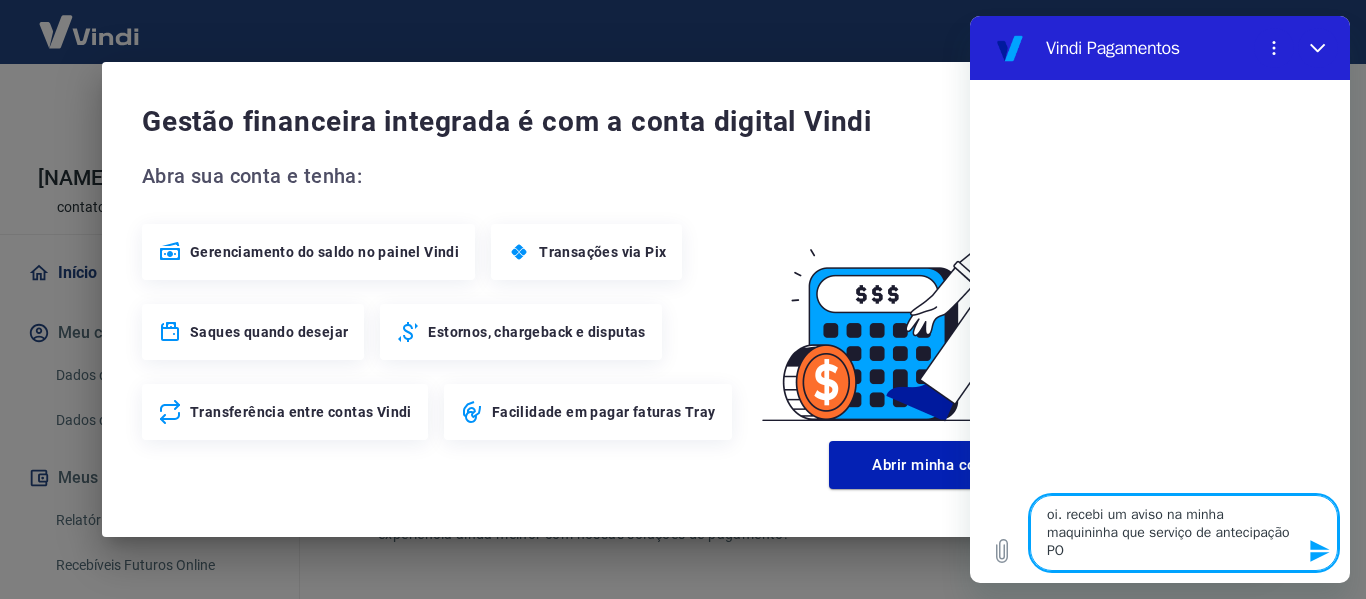 type on "oi. recebi um aviso na minha maquininha que serviço de antecipação POS" 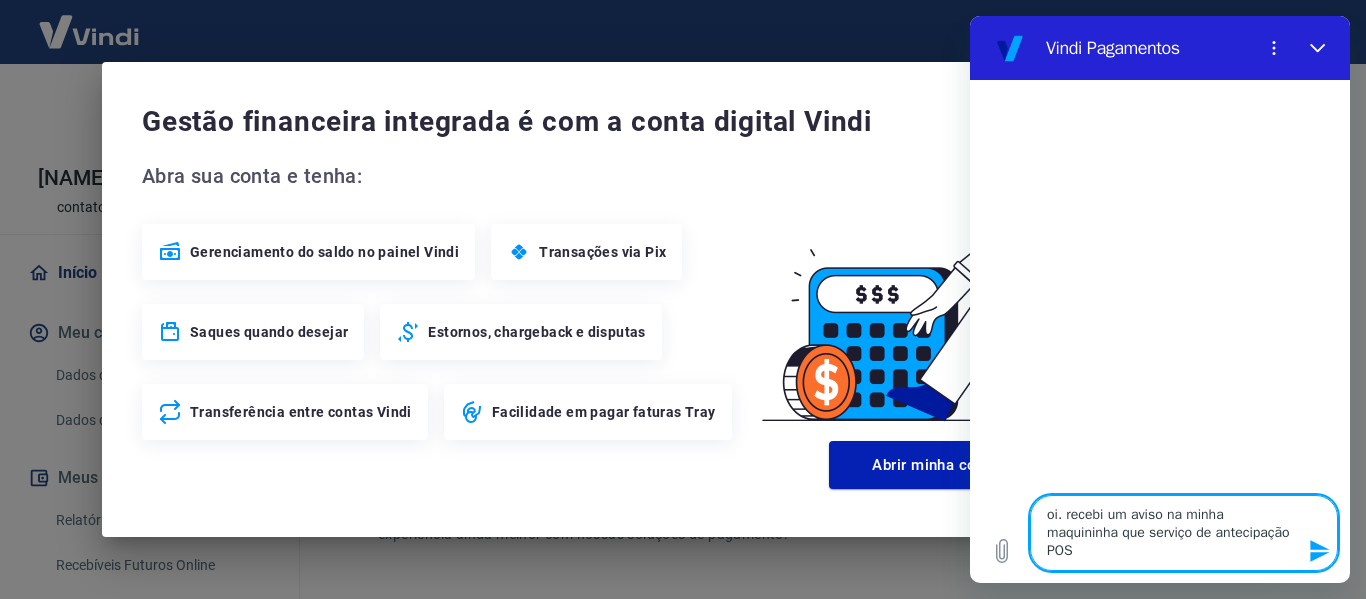 type on "oi. recebi um aviso na minha maquininha que serviço de antecipação POS" 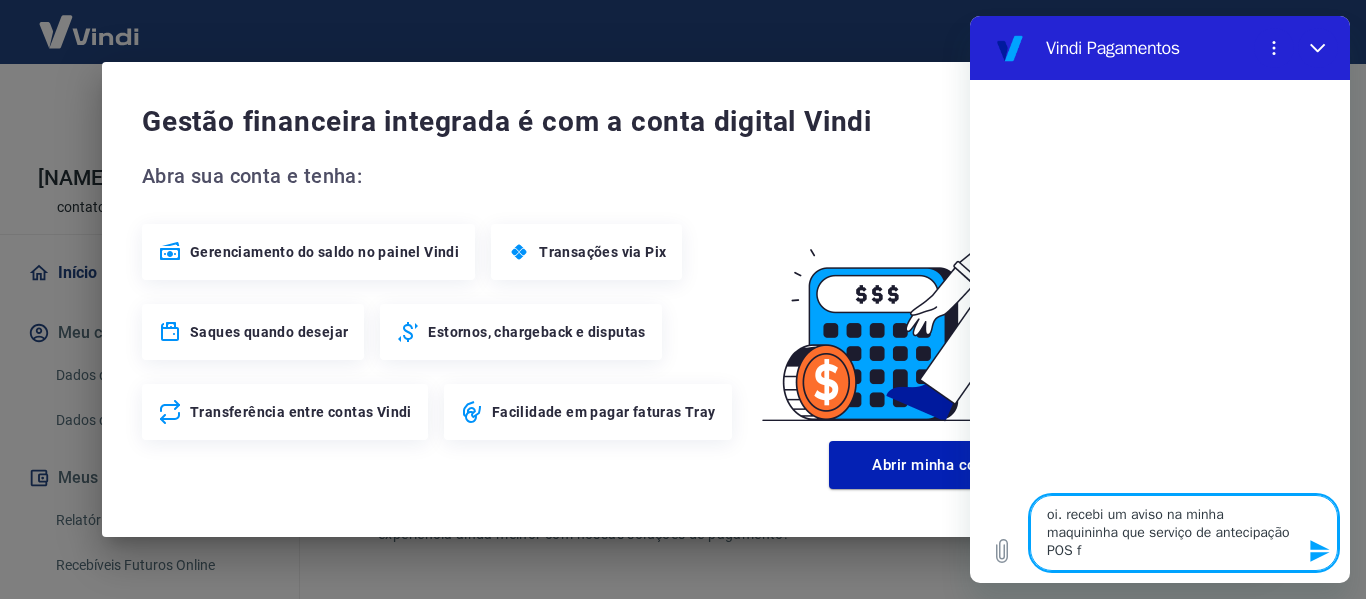 type on "oi. recebi um aviso na minha maquininha que serviço de antecipação POS fo" 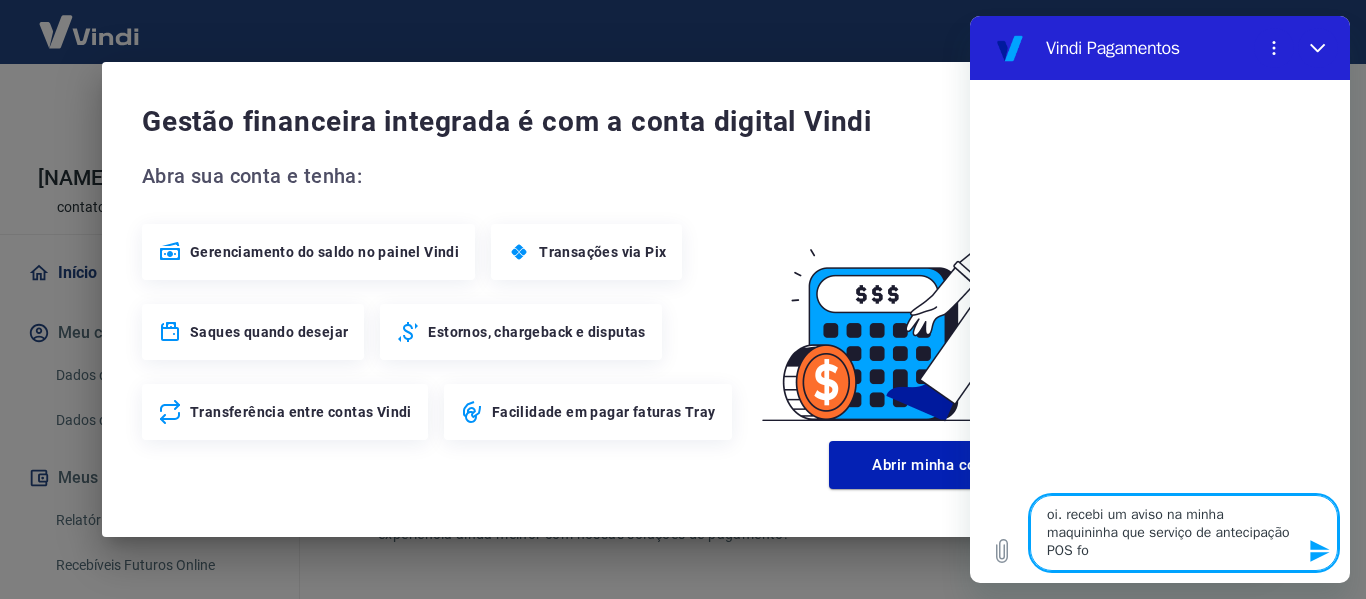 type on "oi. recebi um aviso na minha maquininha que serviço de antecipação POS foi" 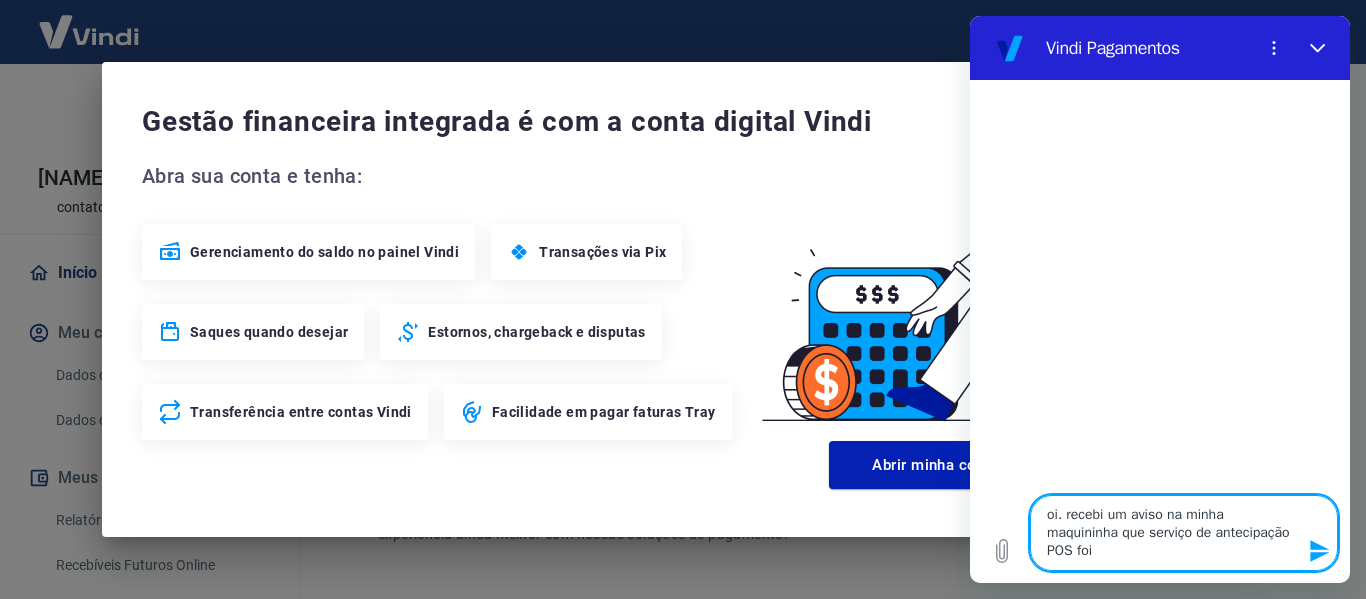 type on "x" 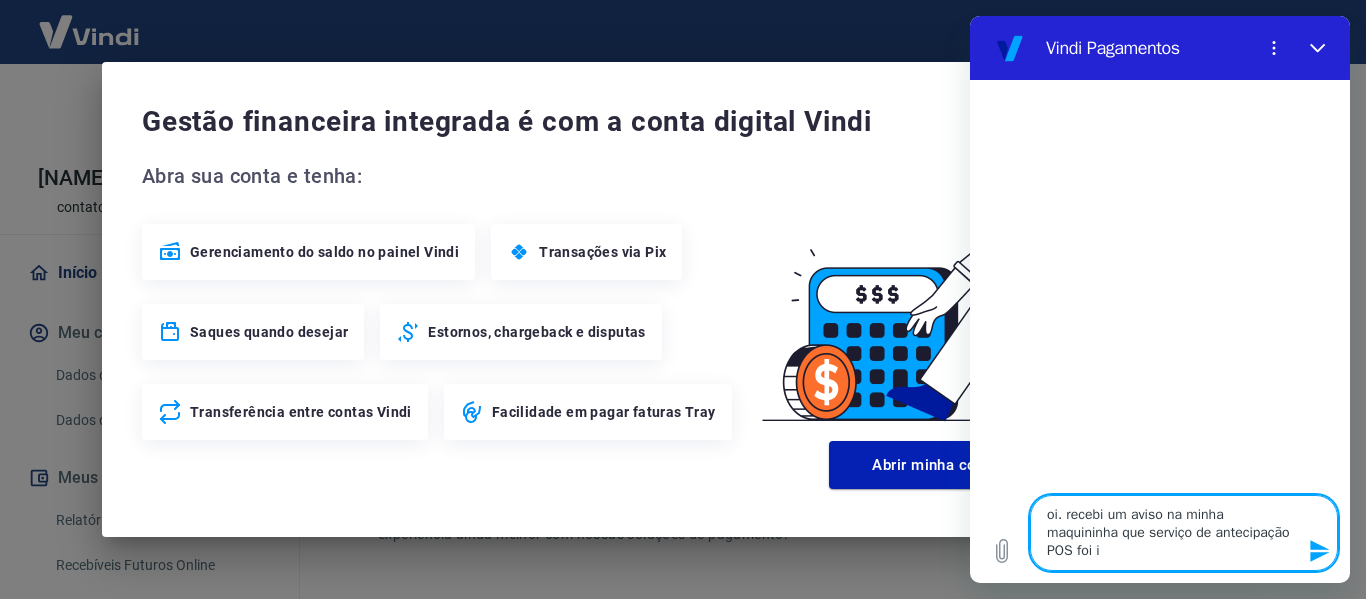 type on "oi. recebi um aviso na minha maquininha que serviço de antecipação POS foi in" 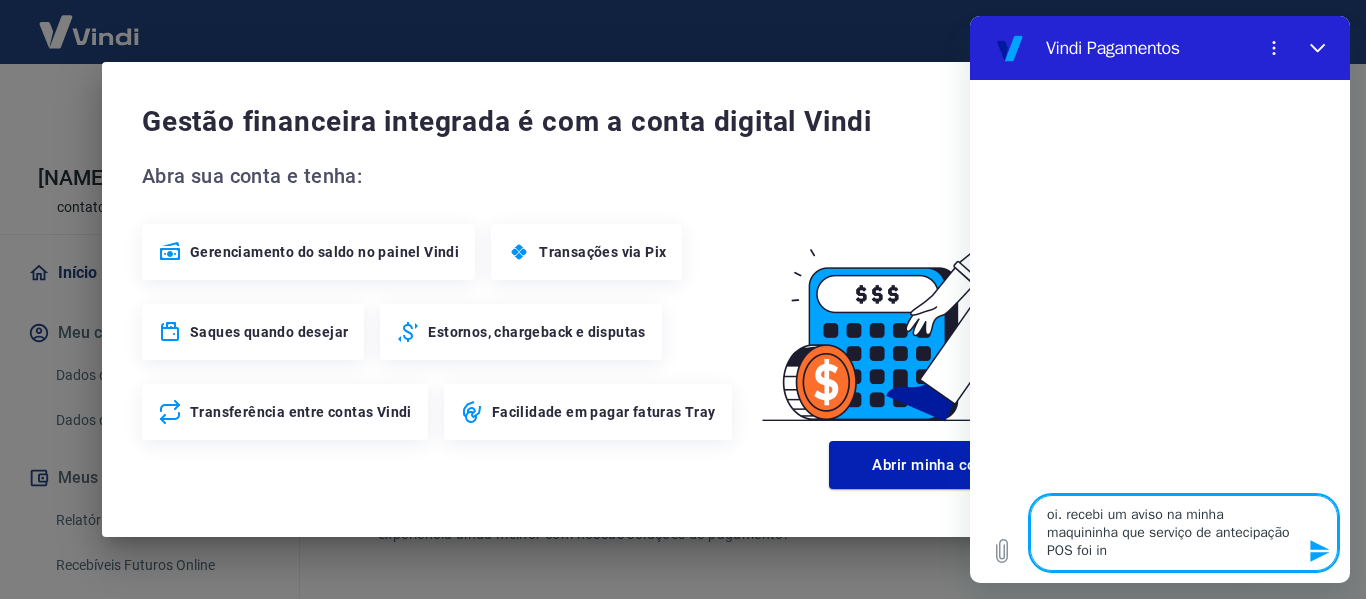 type on "x" 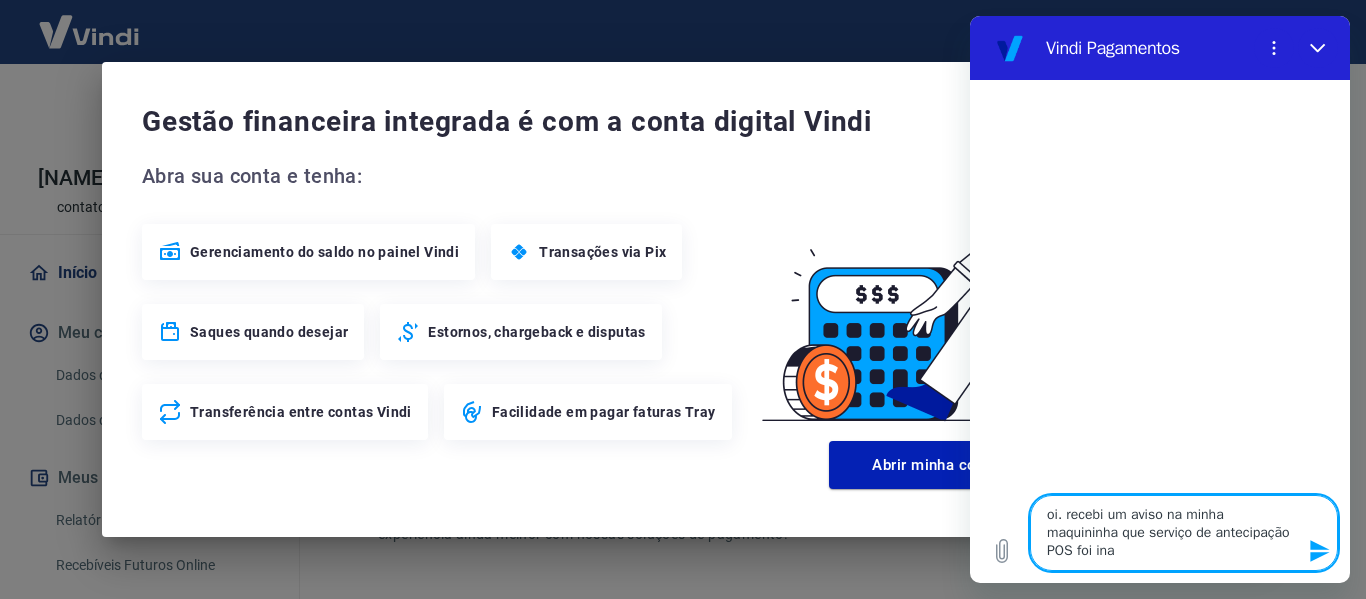 type on "oi. recebi um aviso na minha maquininha que serviço de antecipação POS foi inat" 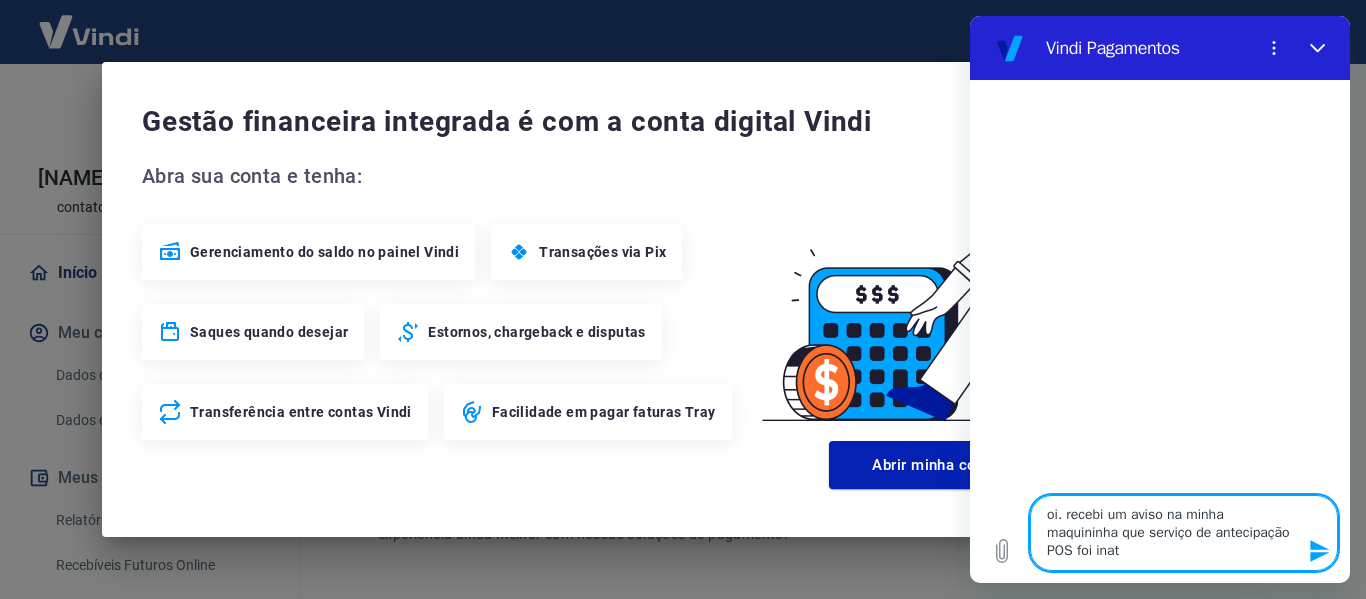 type on "oi. recebi um aviso na minha maquininha que serviço de antecipação POS foi inati" 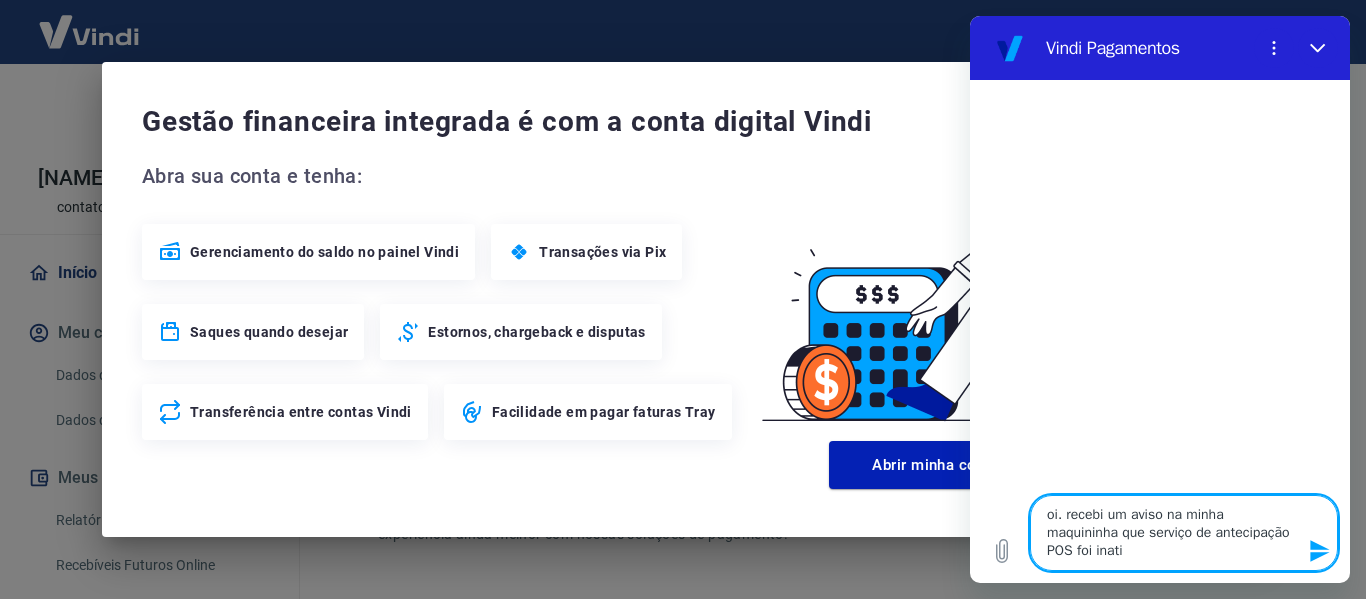 type on "oi. recebi um aviso na minha maquininha que serviço de antecipação POS foi inativ" 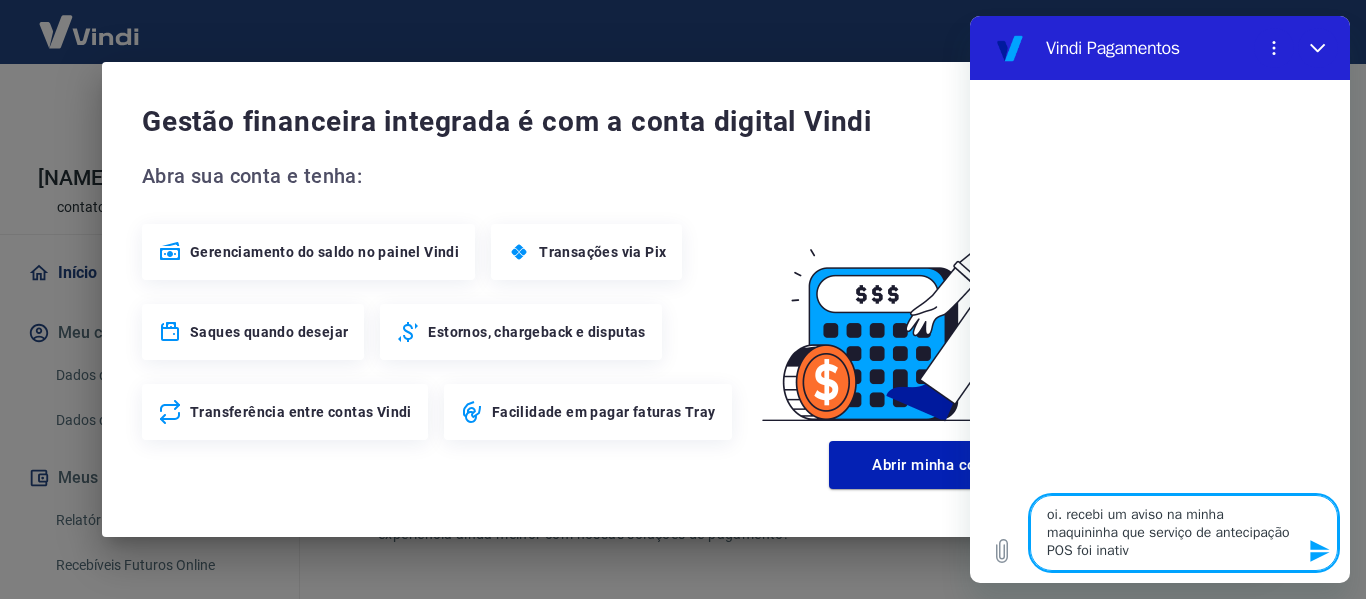 type on "oi. recebi um aviso na minha maquininha que serviço de antecipação POS foi inativa" 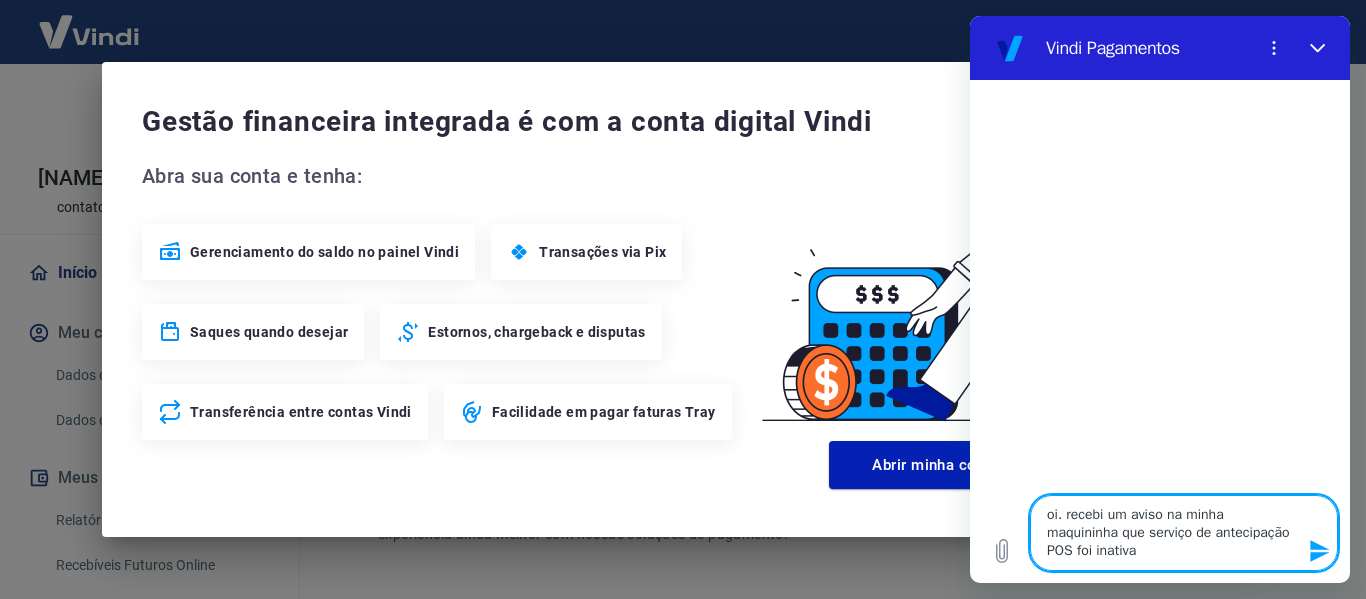 type on "x" 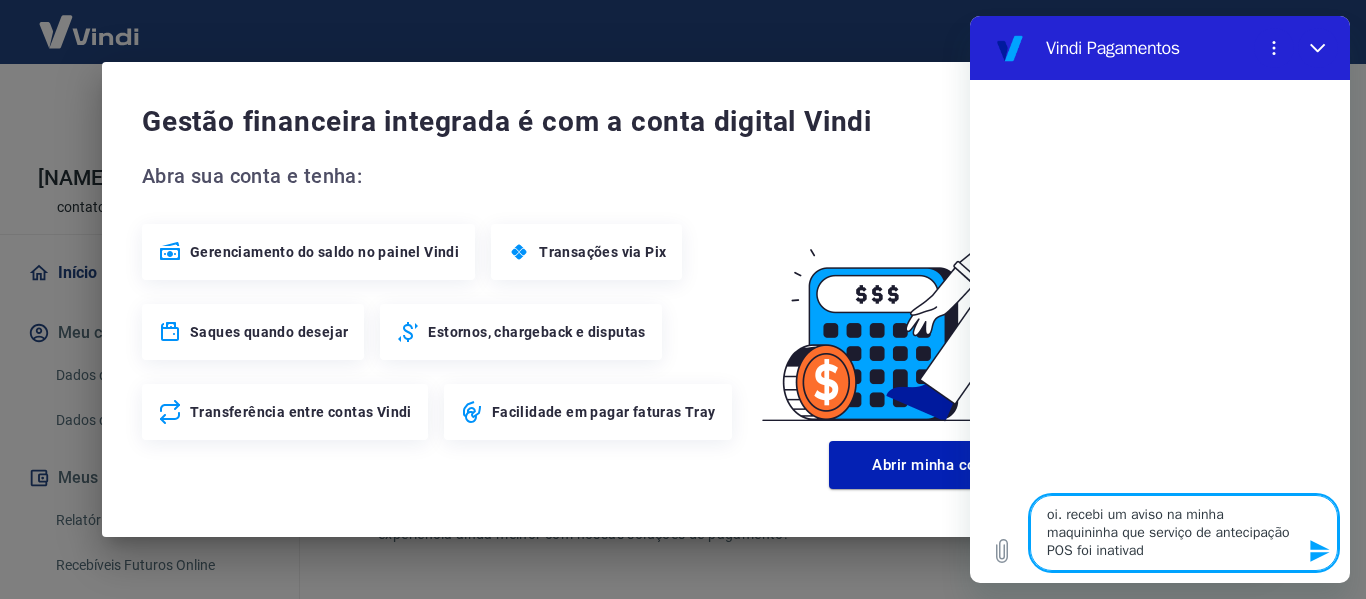 type on "oi. recebi um aviso na minha maquininha que serviço de antecipação POS foi inativado" 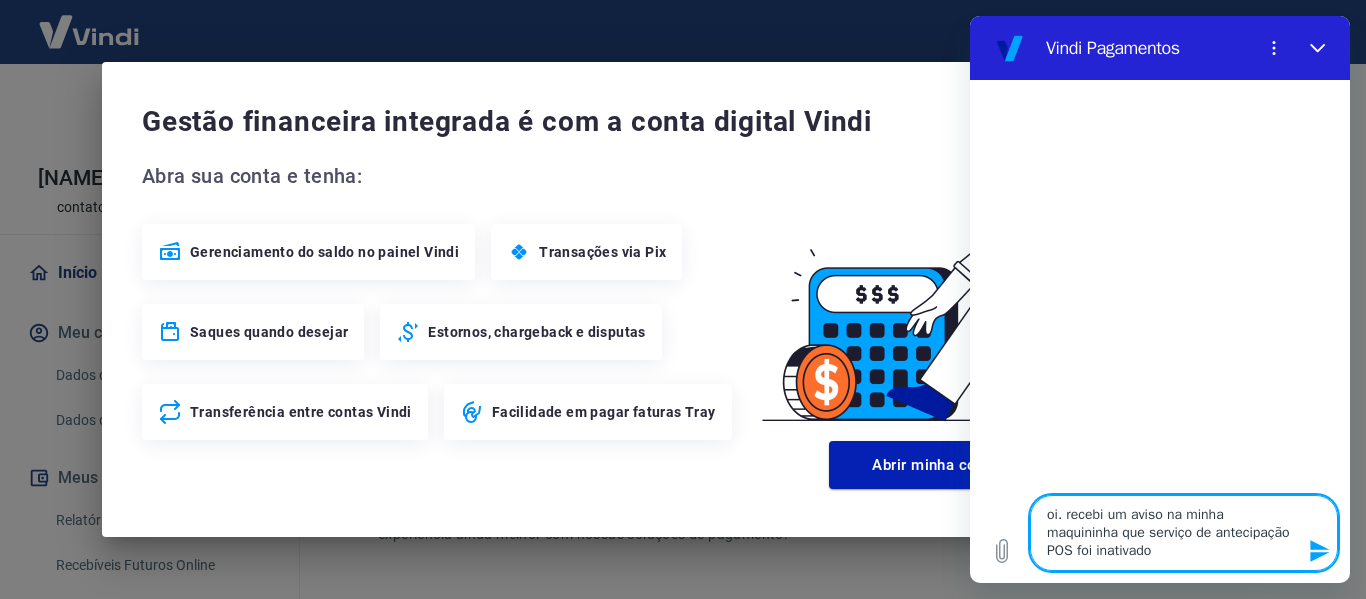 type 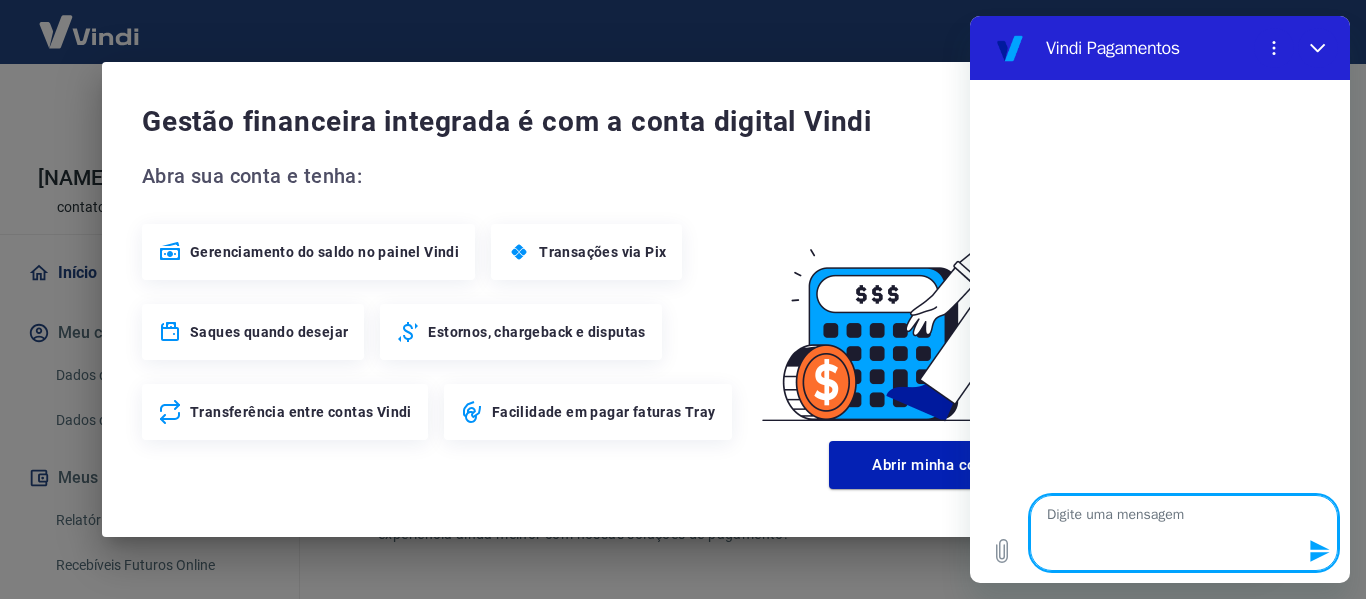 type on "x" 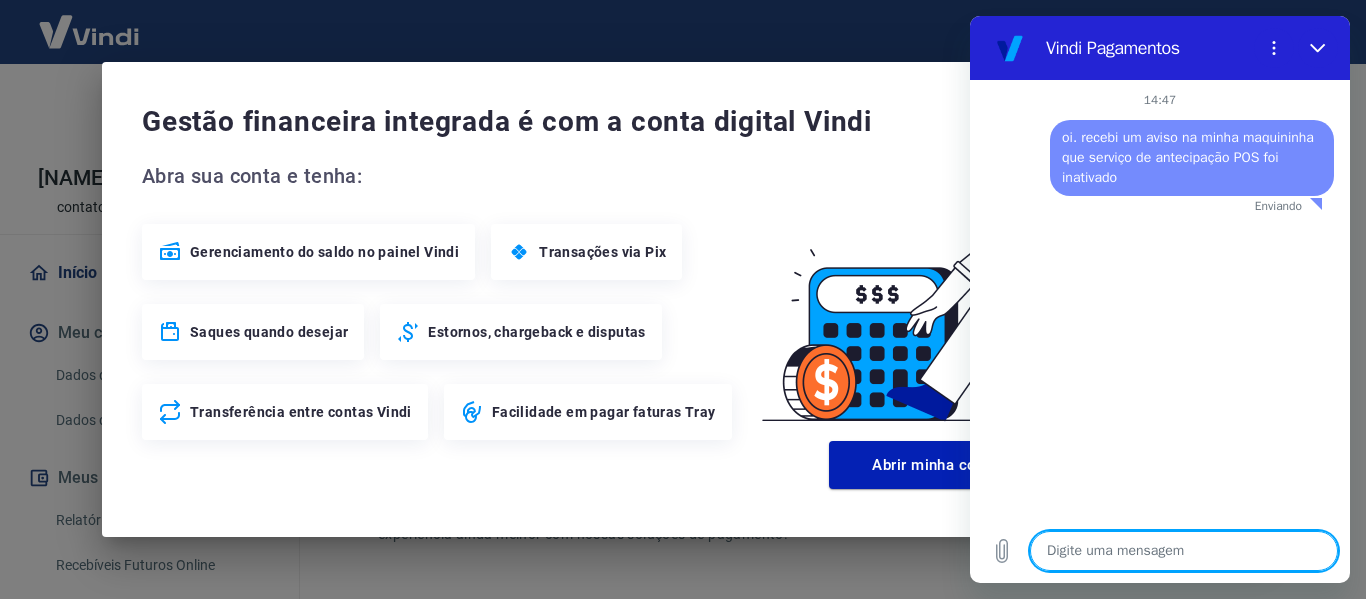 type on "o" 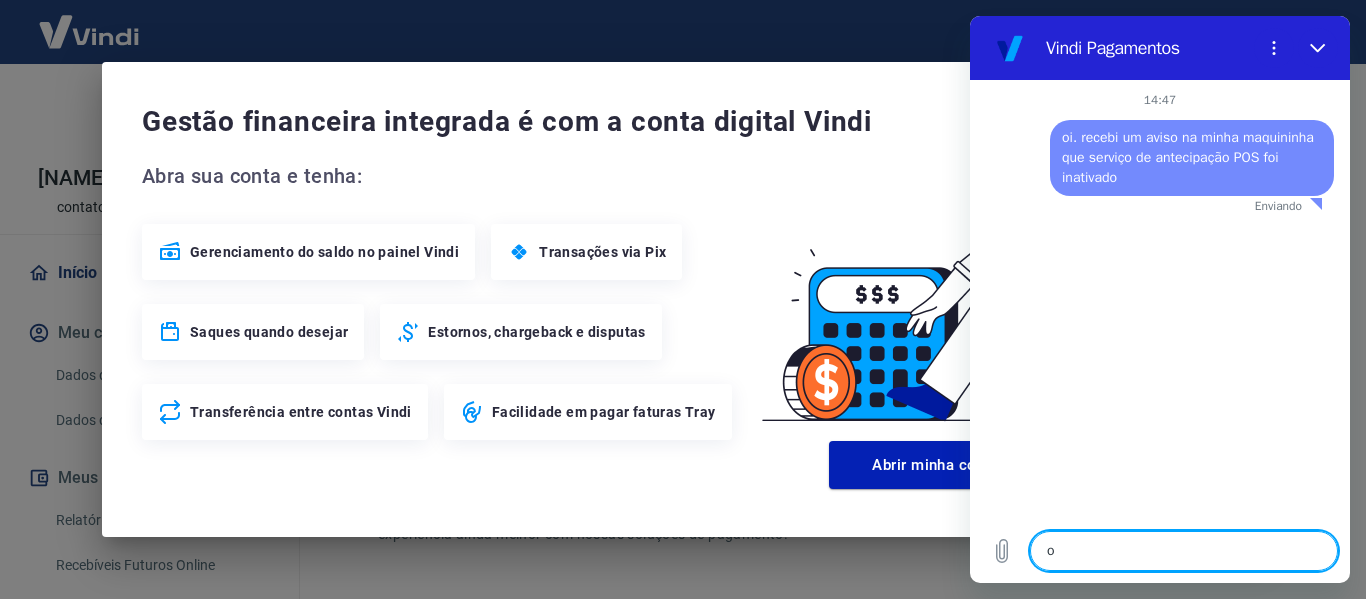 type on "o" 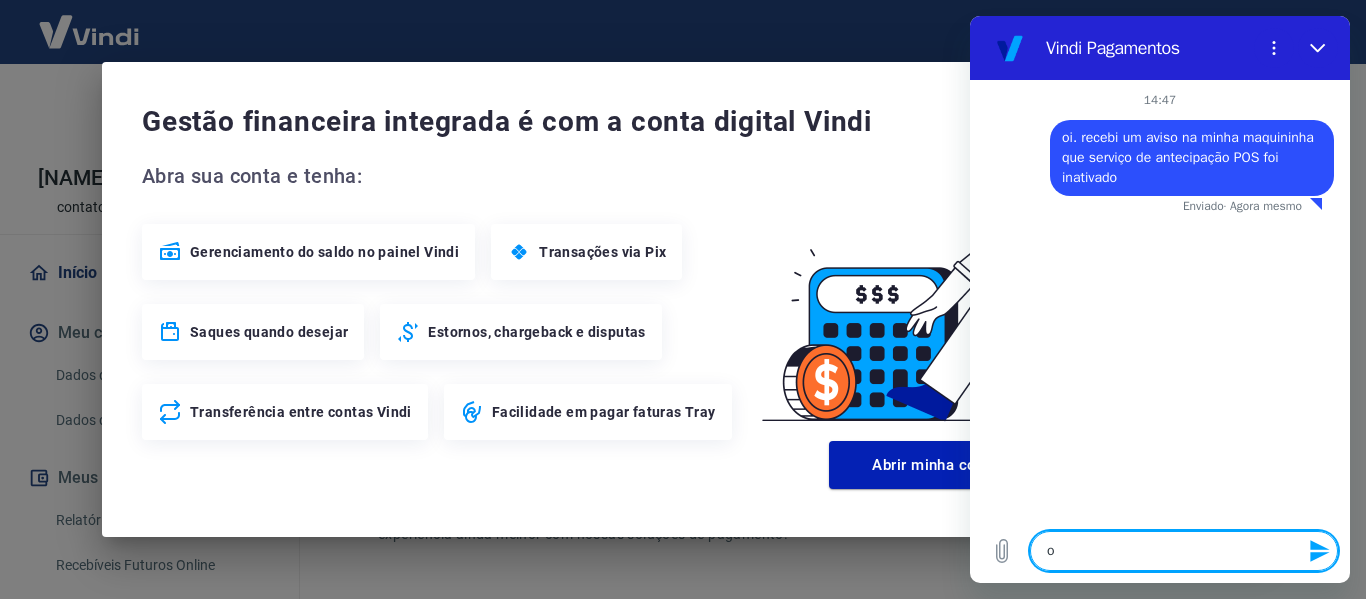 type on "o q" 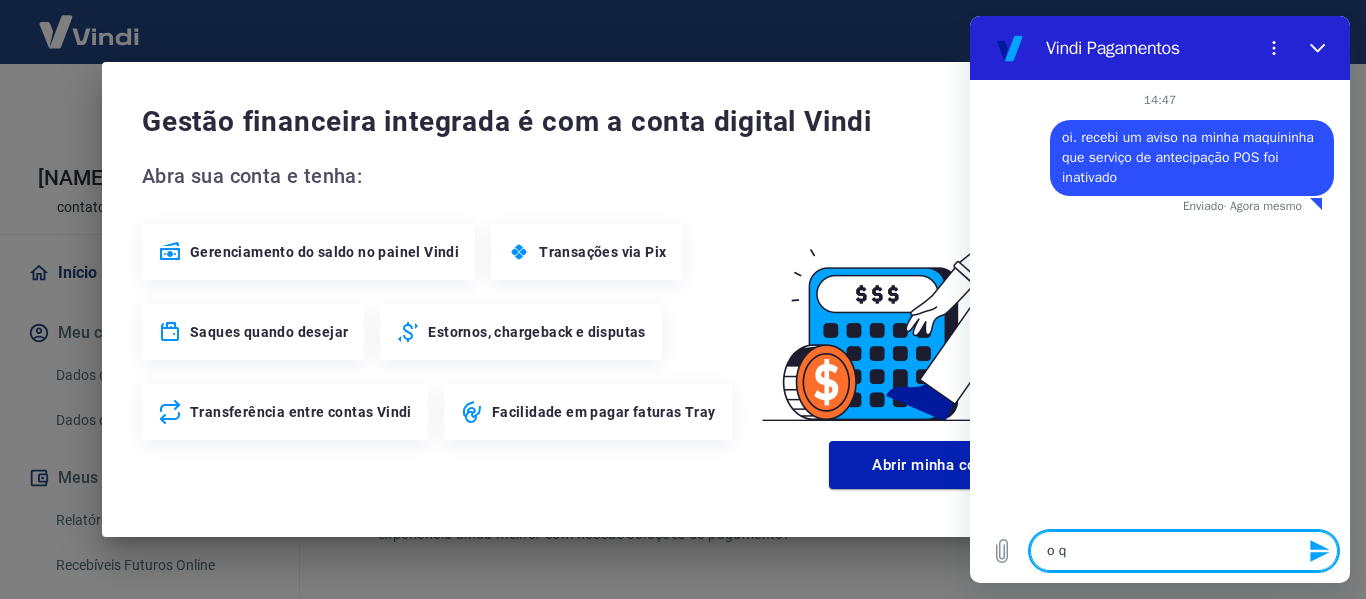 type on "o qu" 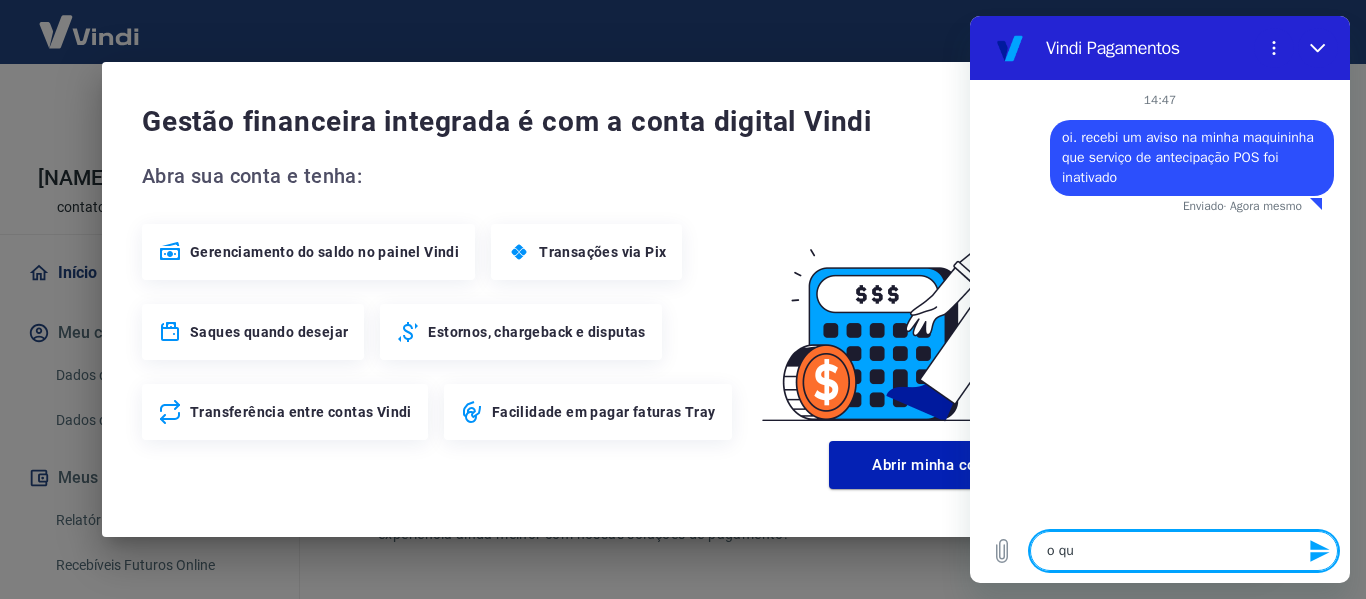 type on "x" 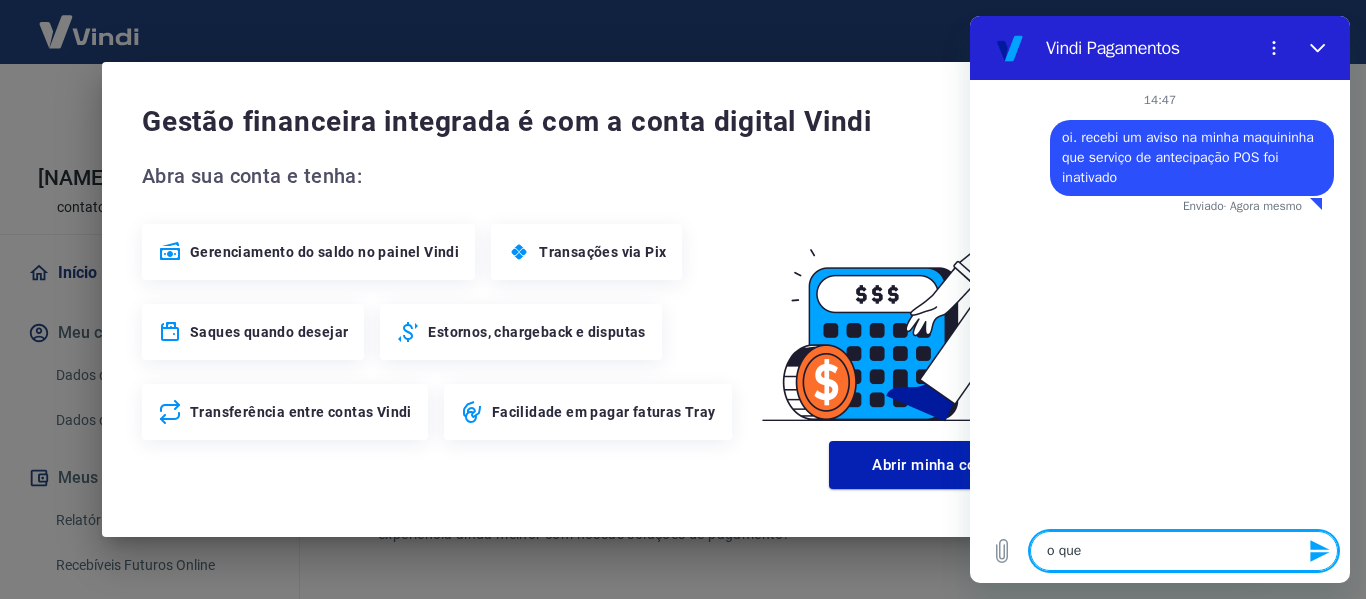 type on "o que" 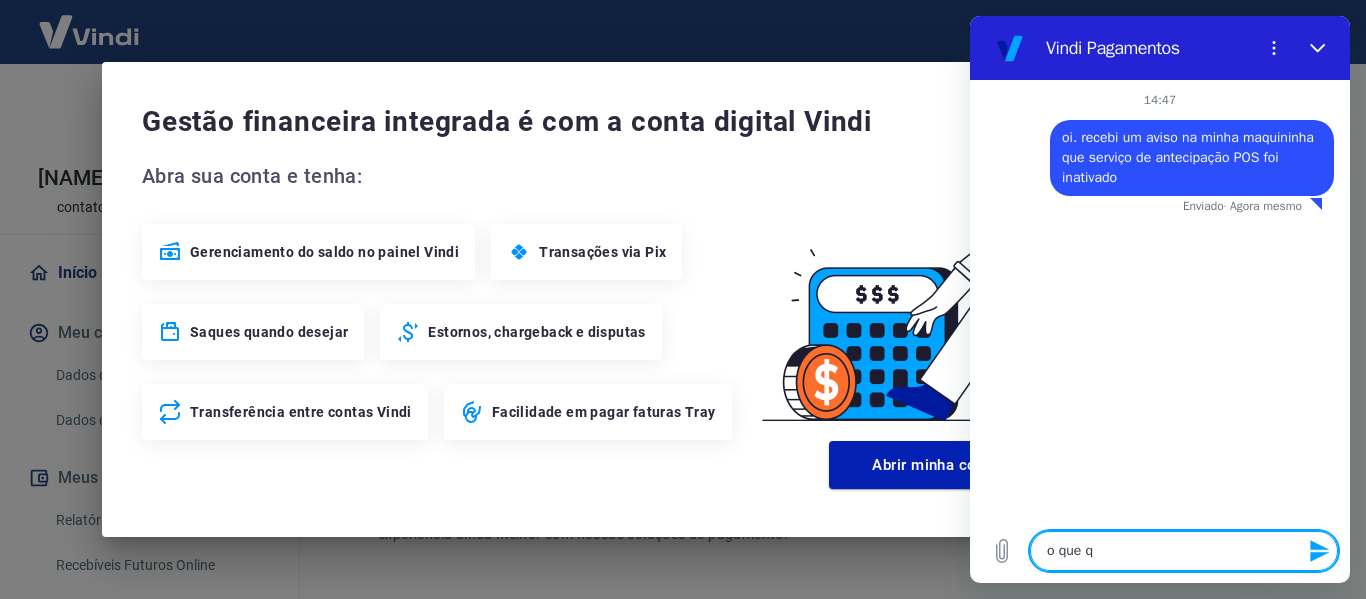 type on "o que qu" 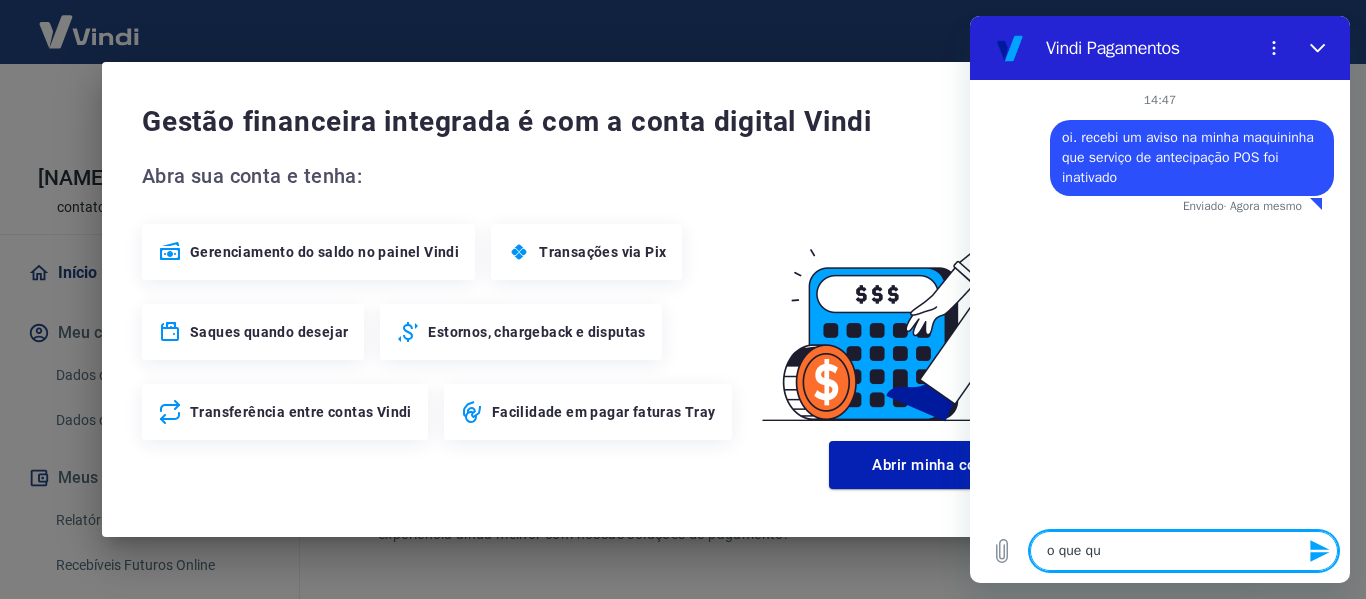 type on "o que que" 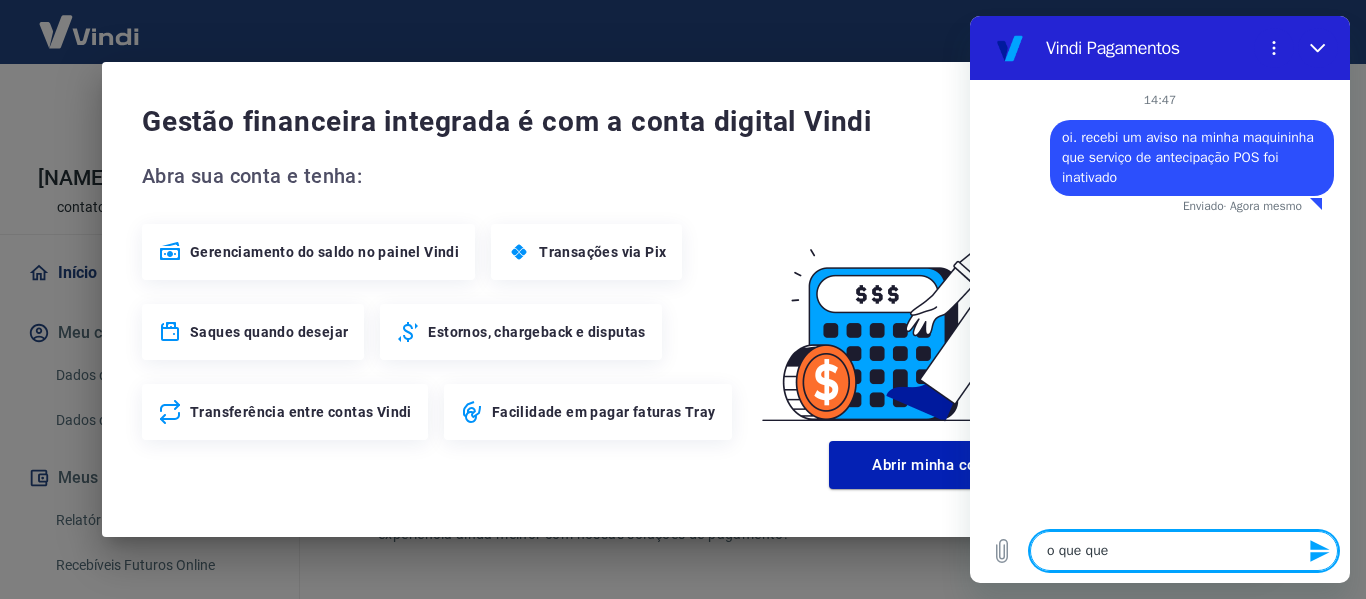 type on "o que quer" 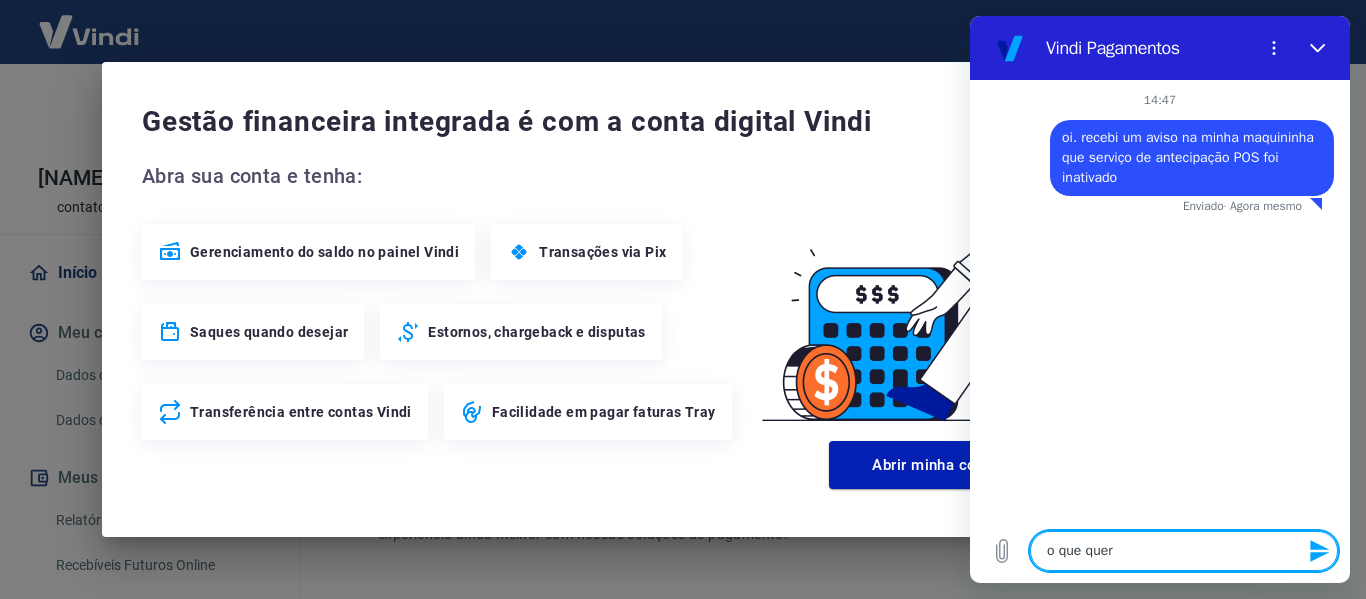 type on "o que quer" 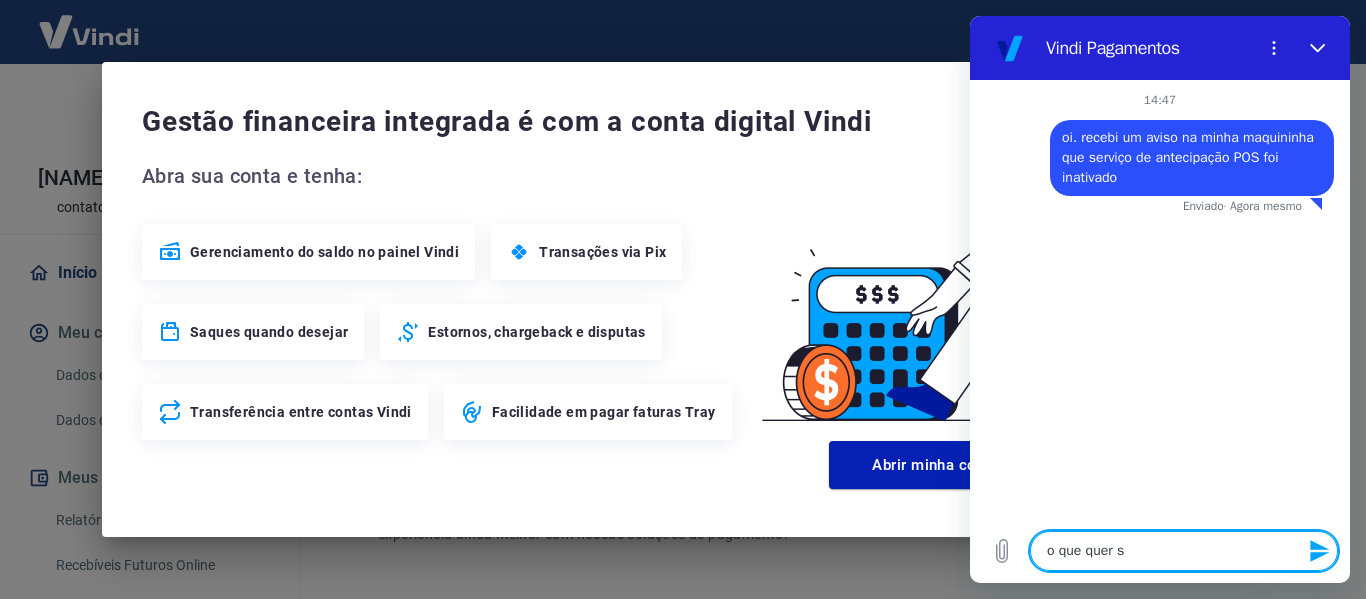 type on "o que quer" 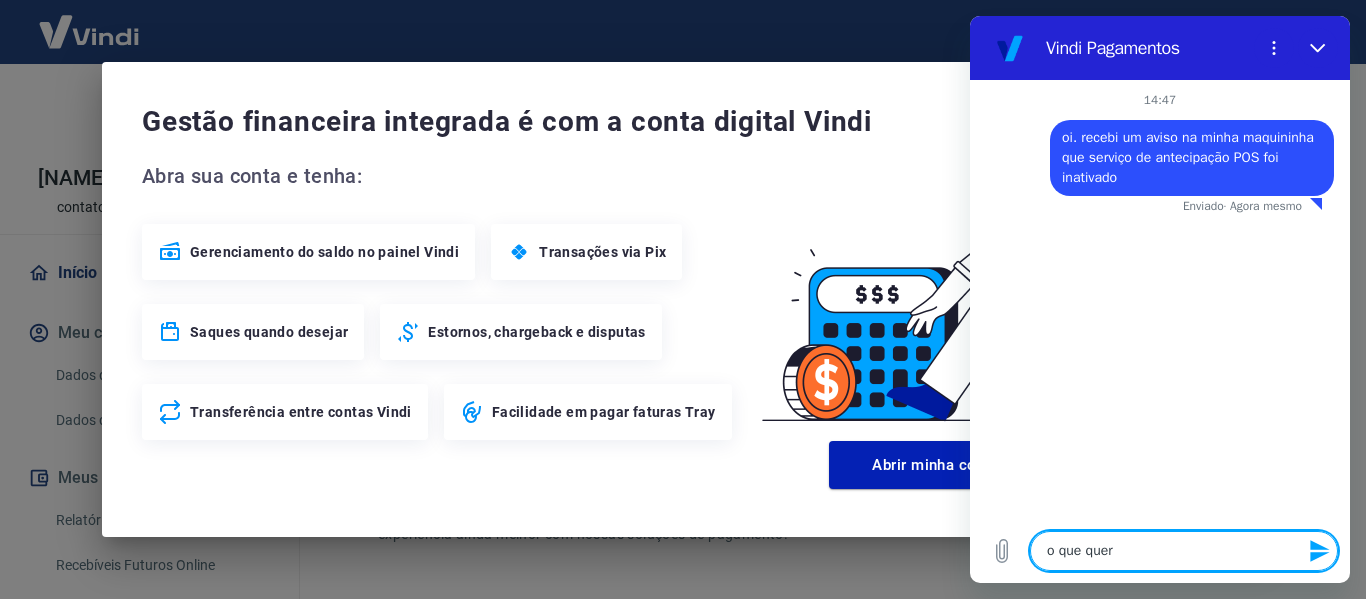 type on "o que quer d" 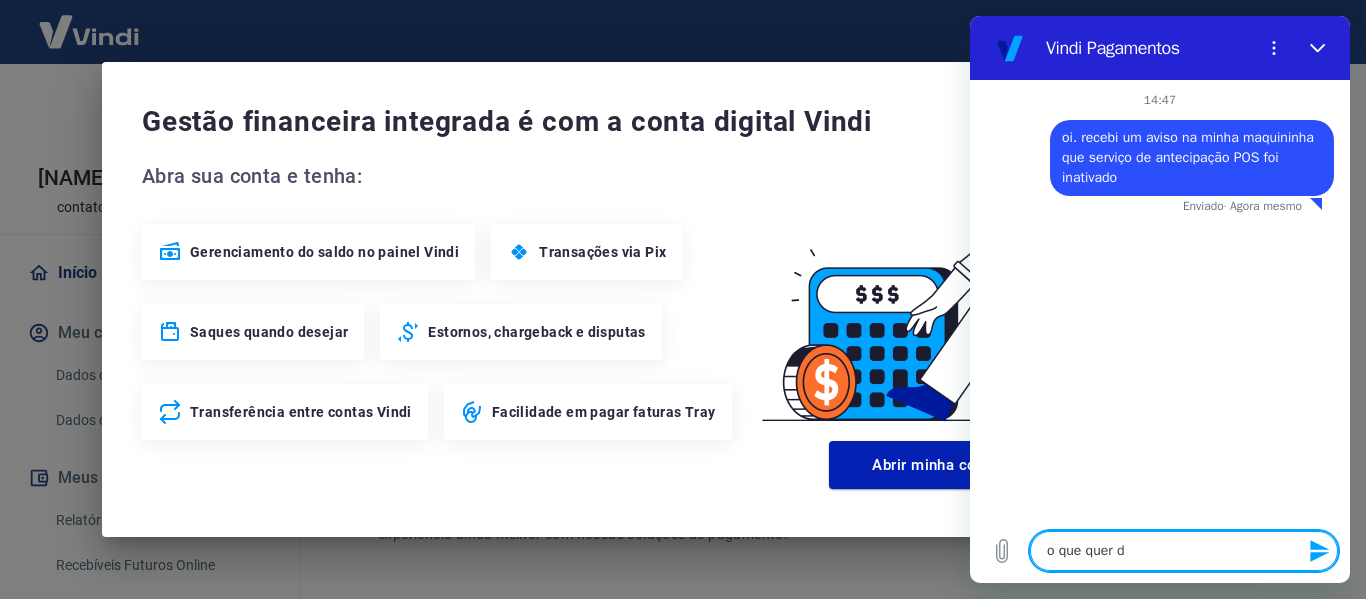 type 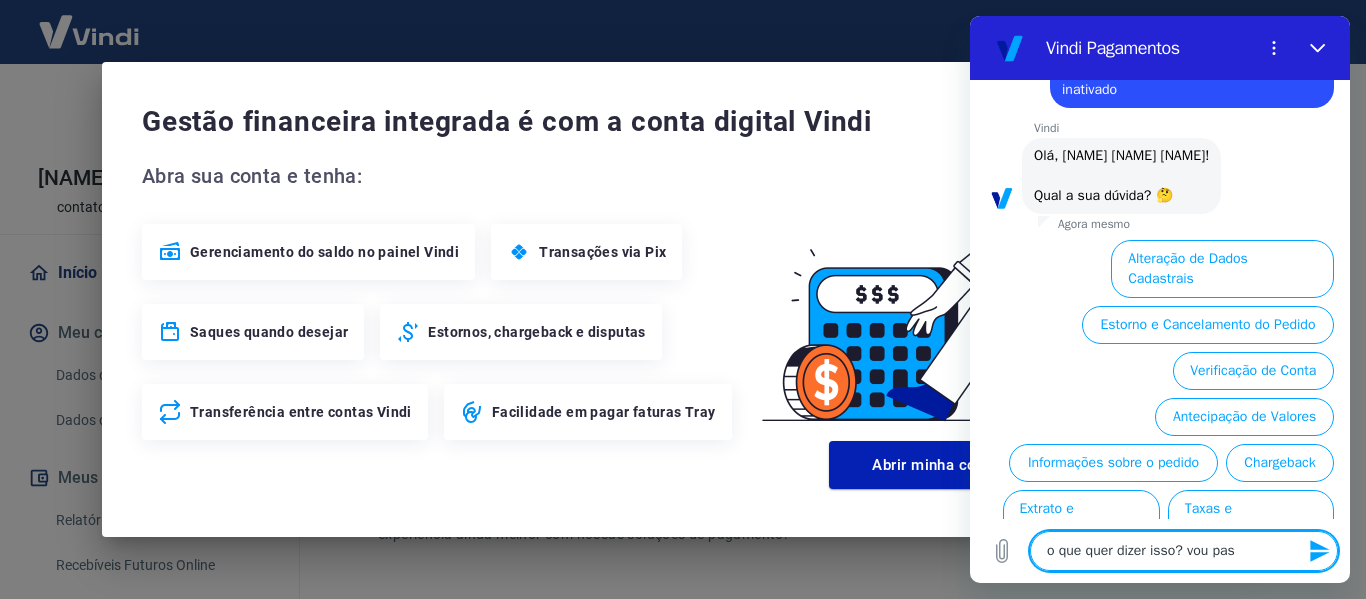 scroll, scrollTop: 174, scrollLeft: 0, axis: vertical 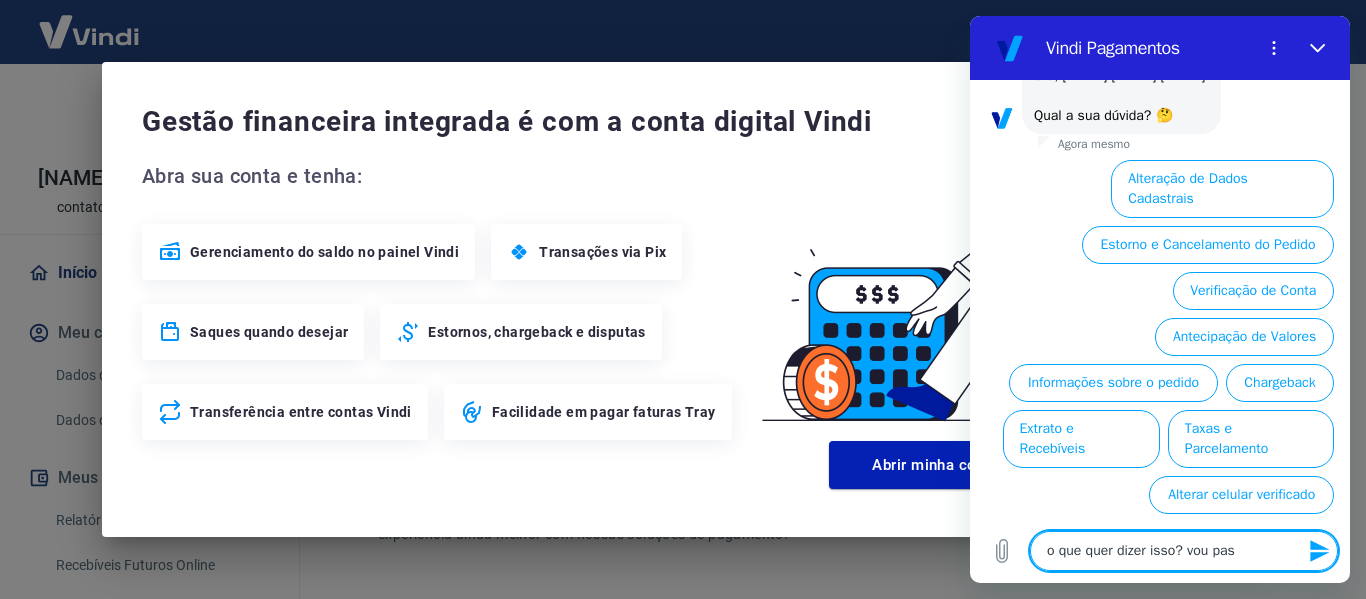 click on "o que quer dizer isso? vou pas" at bounding box center (1184, 551) 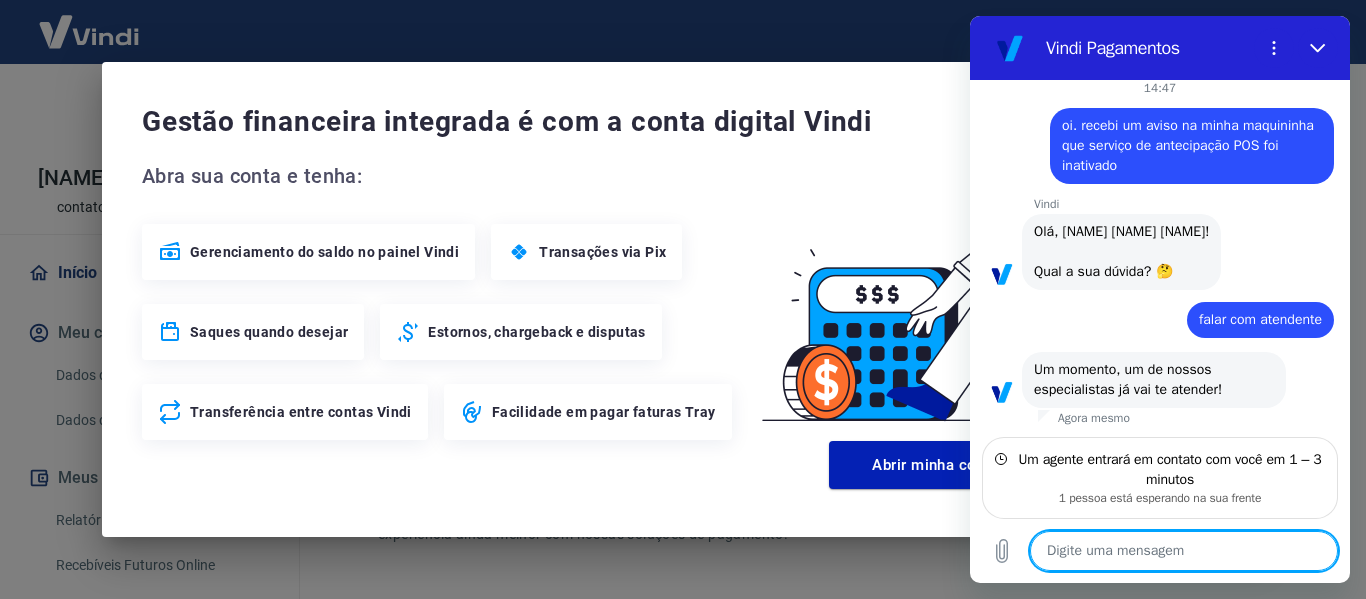 scroll, scrollTop: 14, scrollLeft: 0, axis: vertical 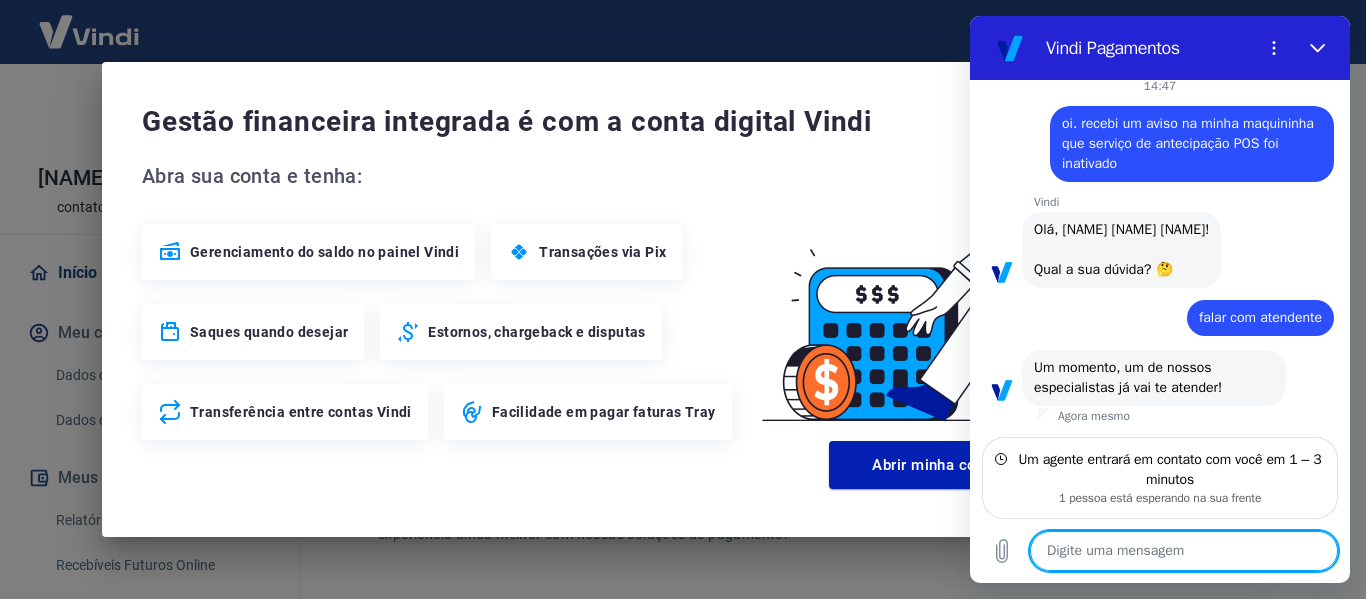 click at bounding box center [1184, 551] 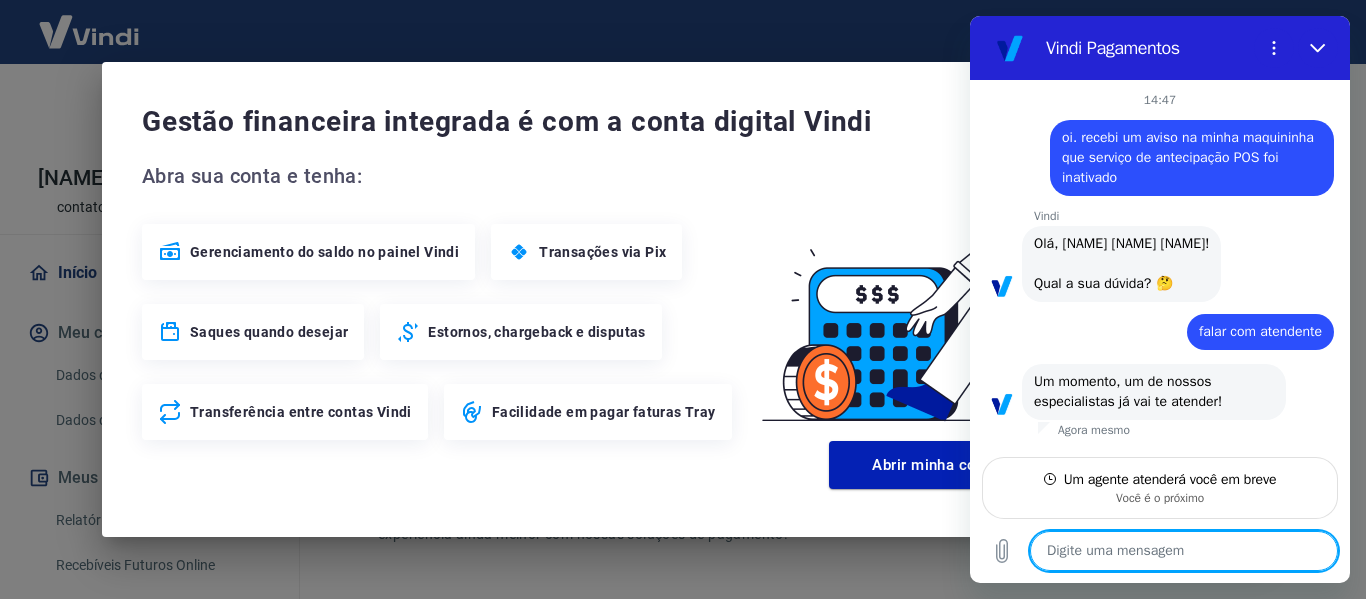 scroll, scrollTop: 0, scrollLeft: 0, axis: both 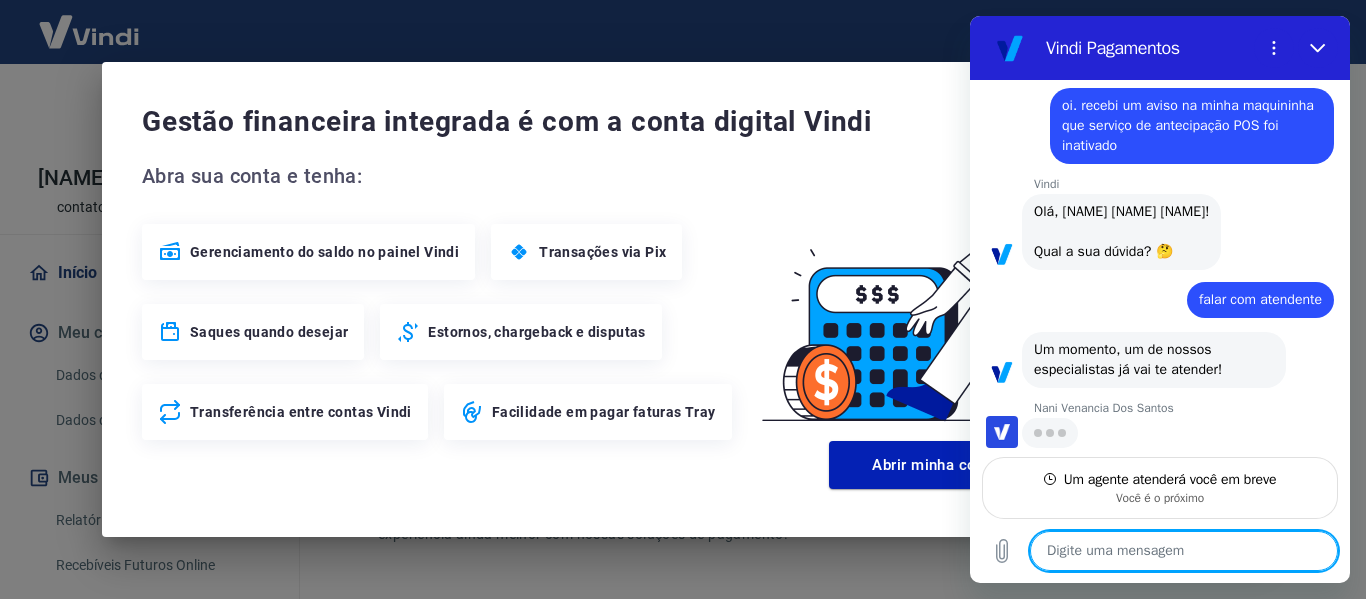 click at bounding box center (1184, 551) 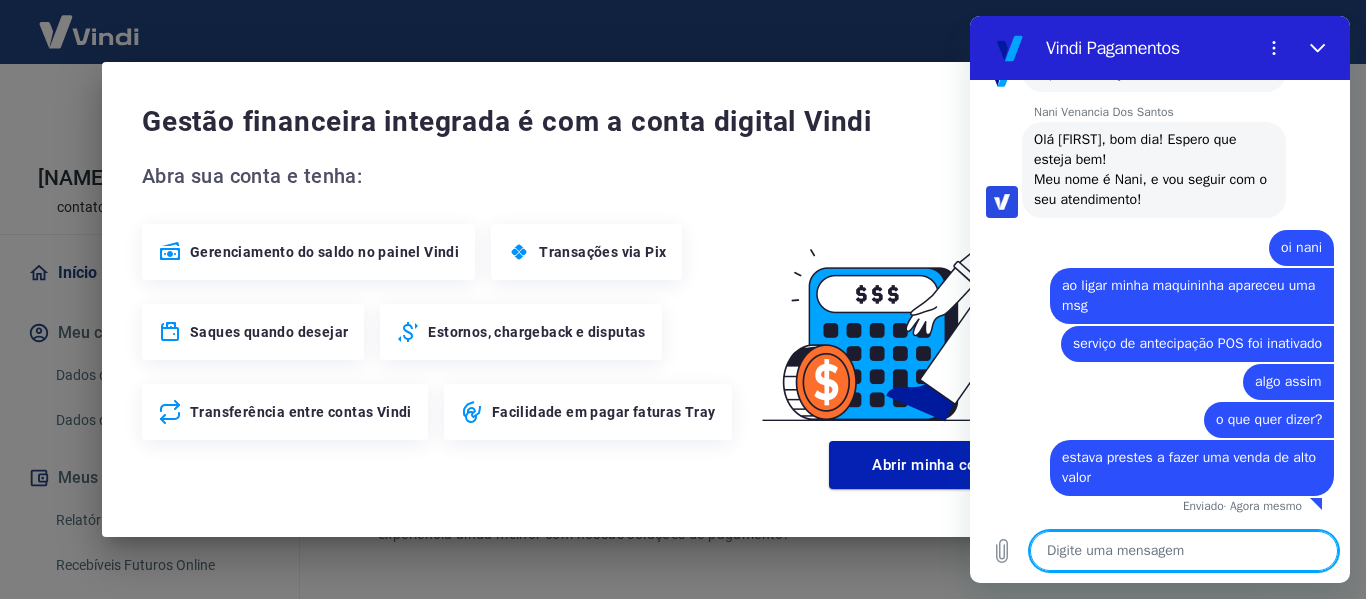 scroll, scrollTop: 348, scrollLeft: 0, axis: vertical 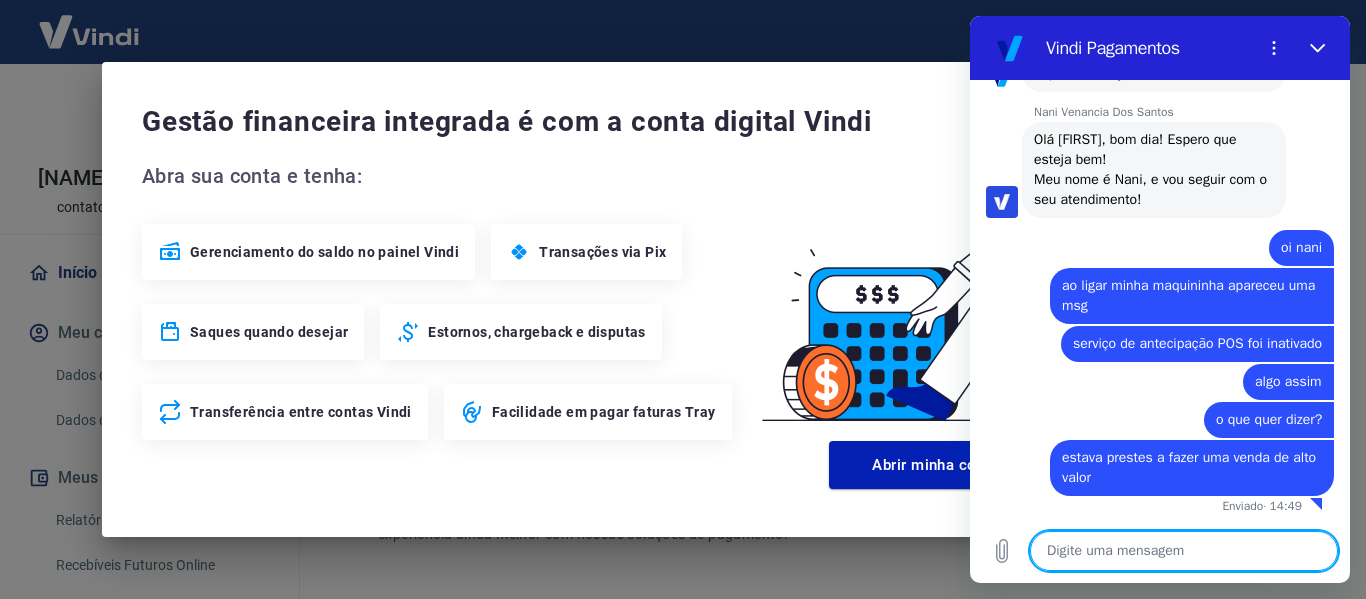 click at bounding box center [1184, 551] 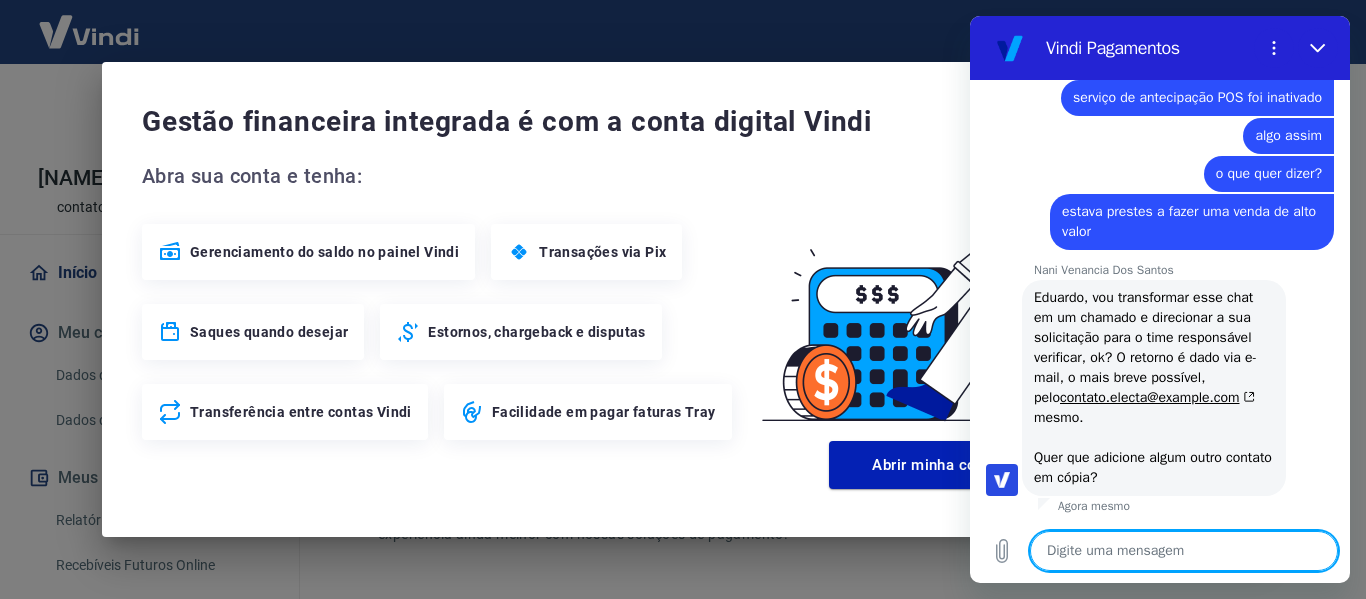 scroll, scrollTop: 594, scrollLeft: 0, axis: vertical 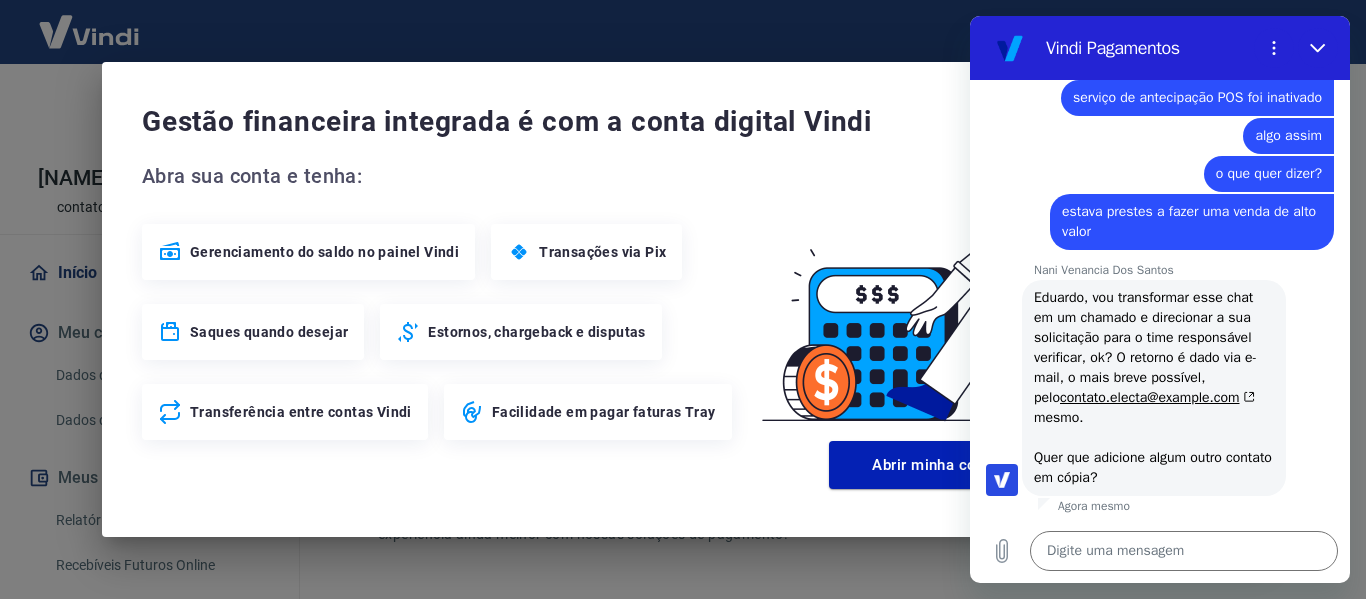 click on "Digite uma mensagem x" at bounding box center [1160, 551] 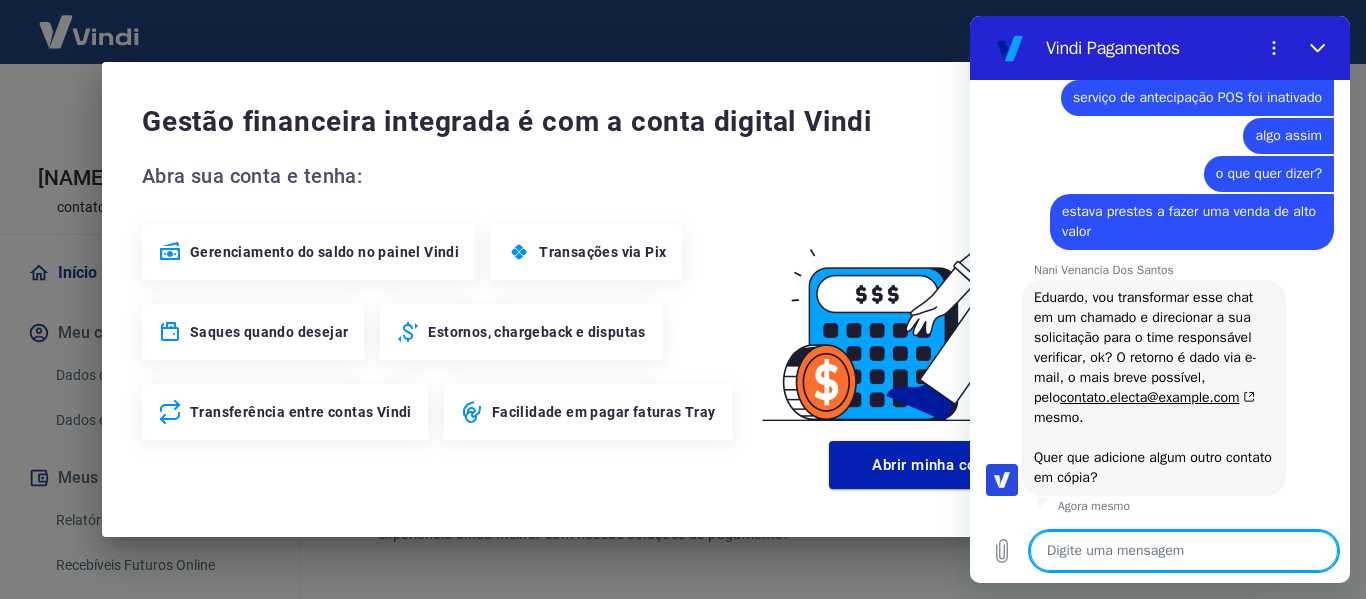 drag, startPoint x: 1124, startPoint y: 531, endPoint x: 1103, endPoint y: 537, distance: 21.84033 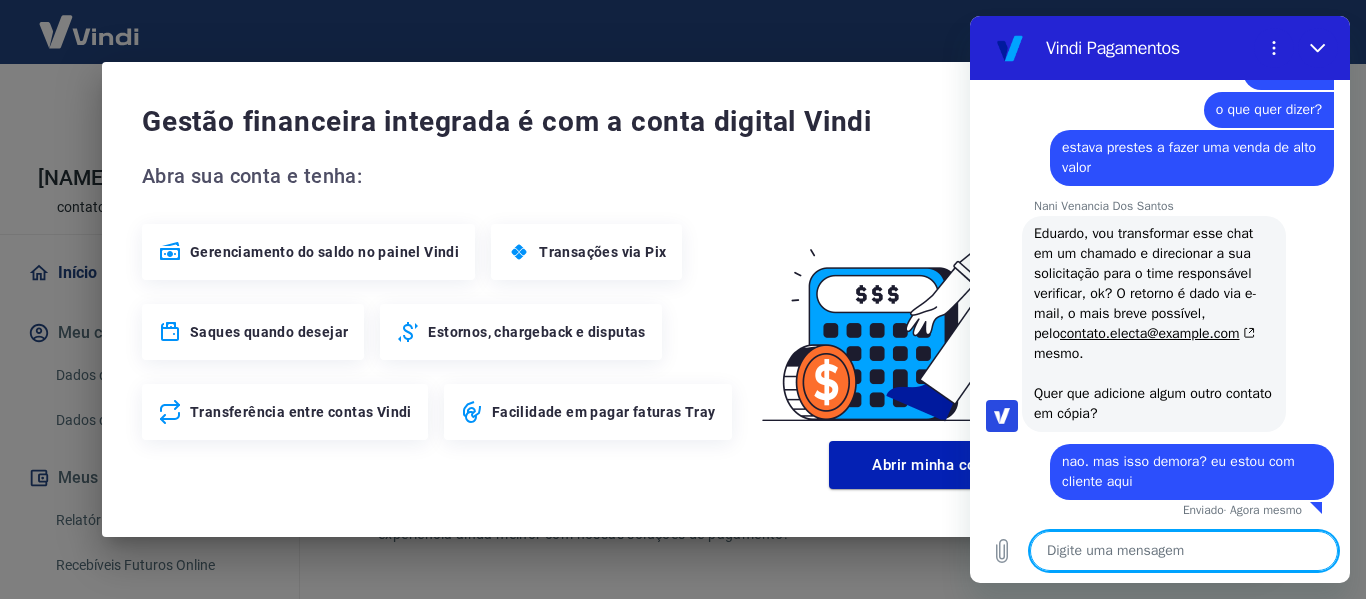 scroll, scrollTop: 662, scrollLeft: 0, axis: vertical 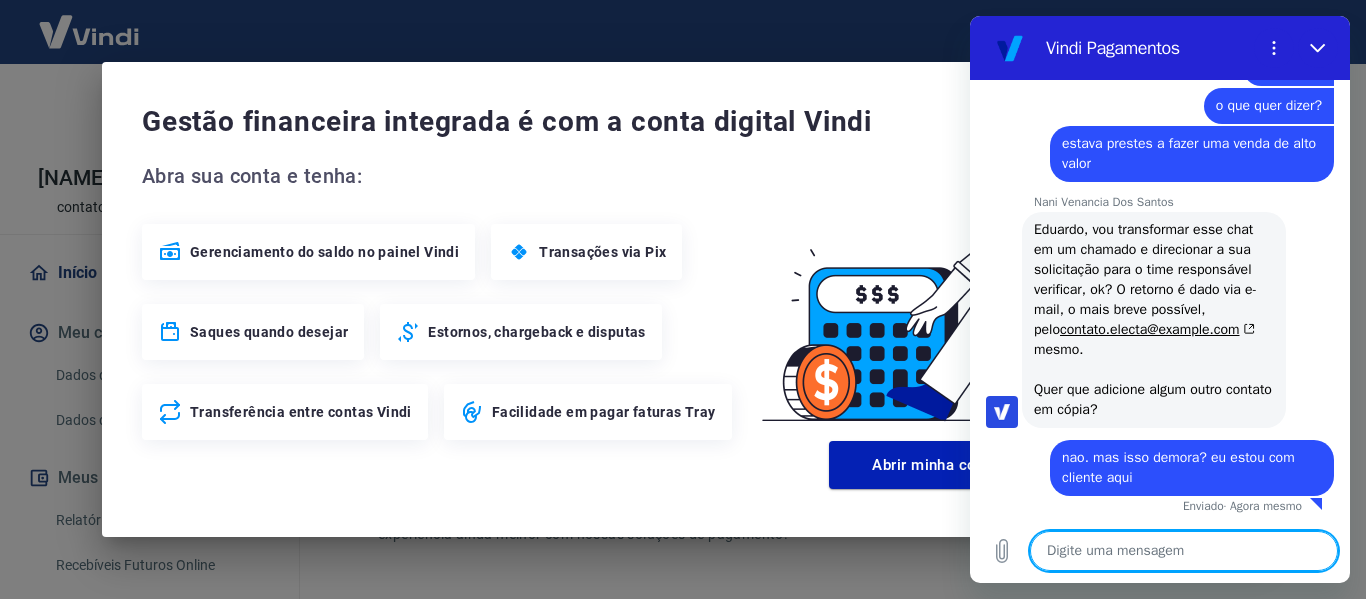 click at bounding box center (1184, 551) 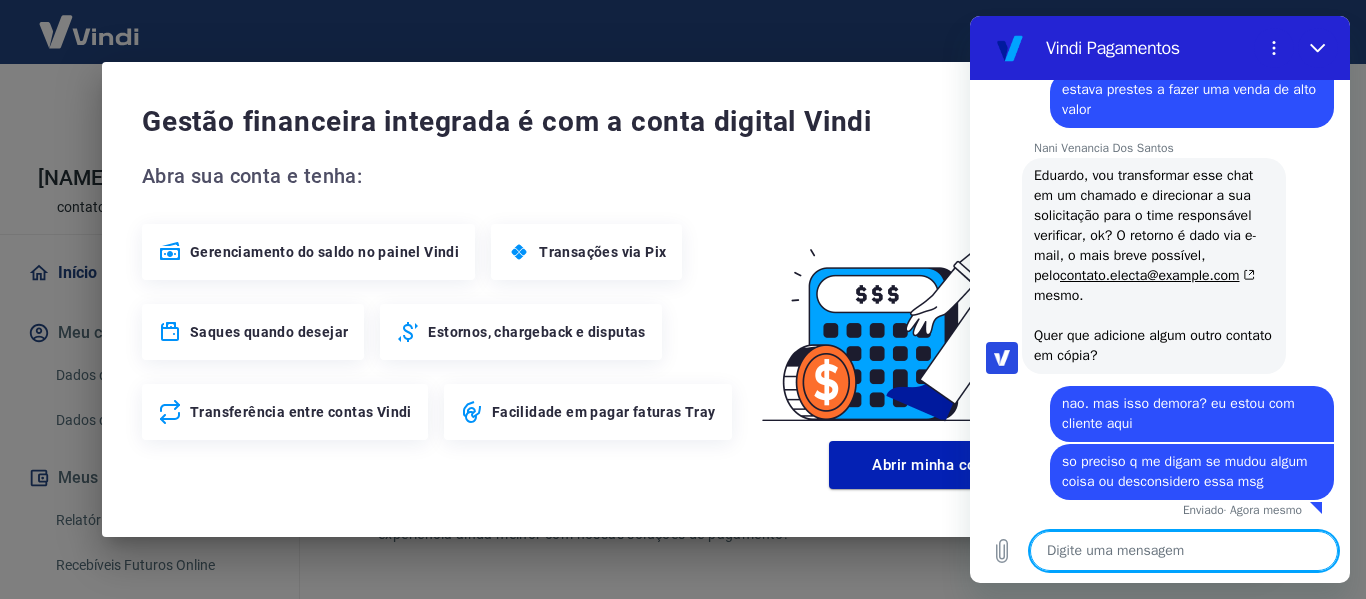 scroll, scrollTop: 720, scrollLeft: 0, axis: vertical 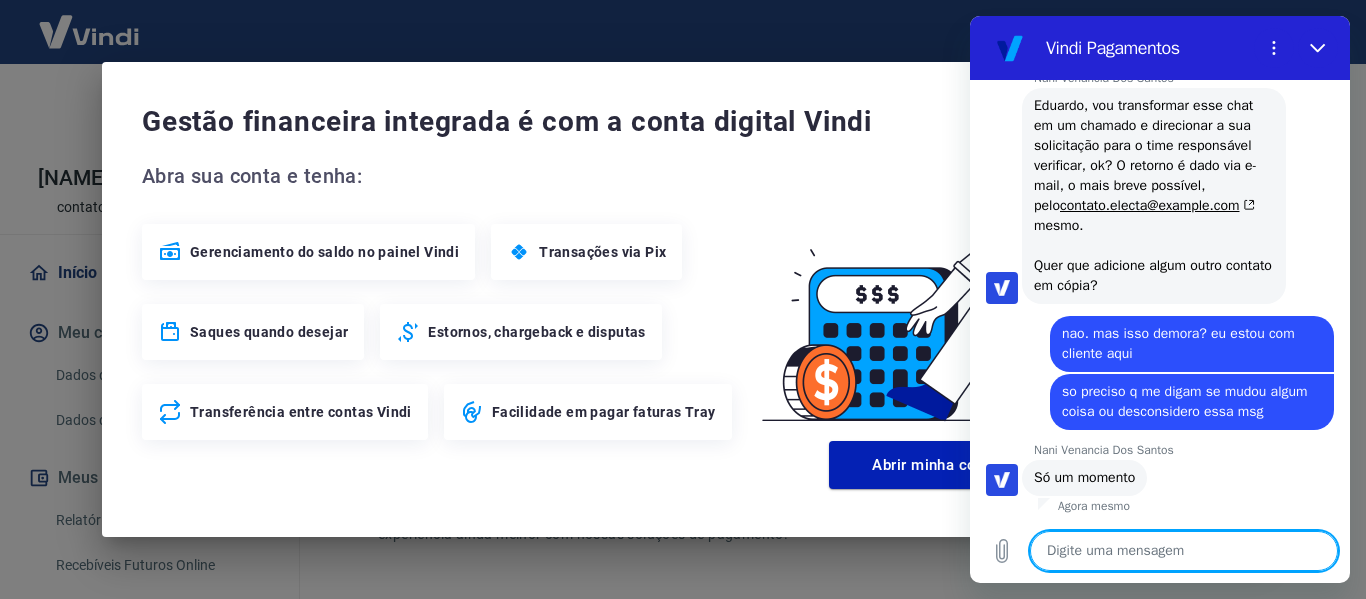 click at bounding box center (1184, 551) 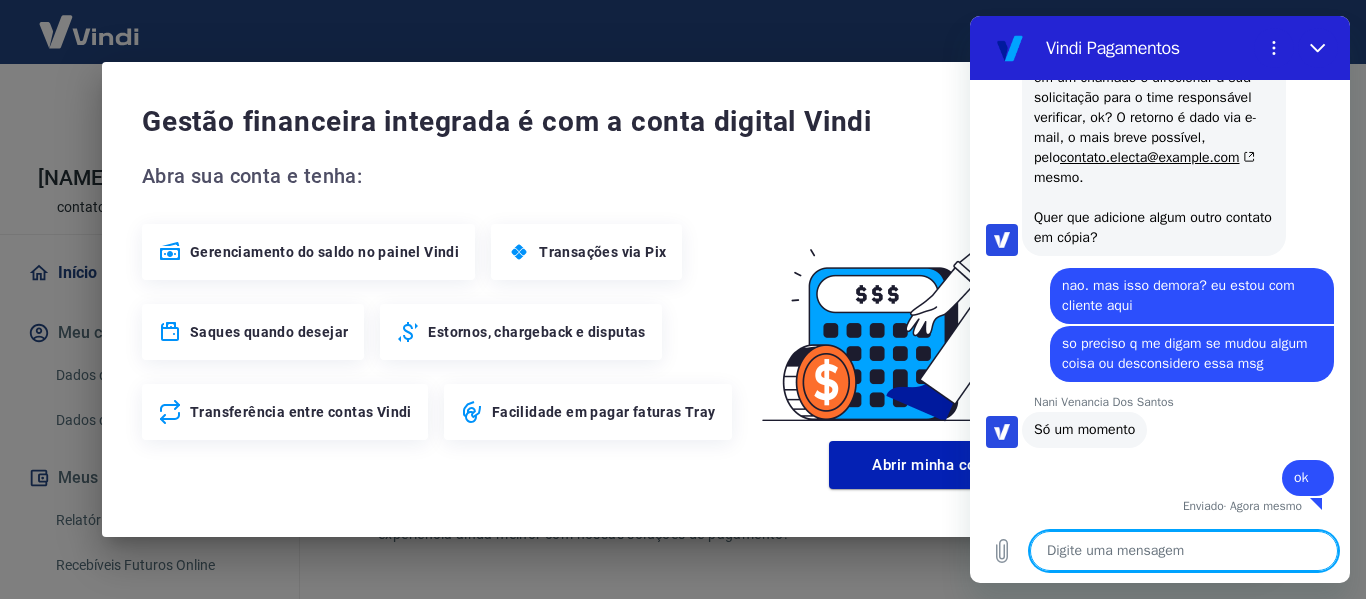 scroll, scrollTop: 834, scrollLeft: 0, axis: vertical 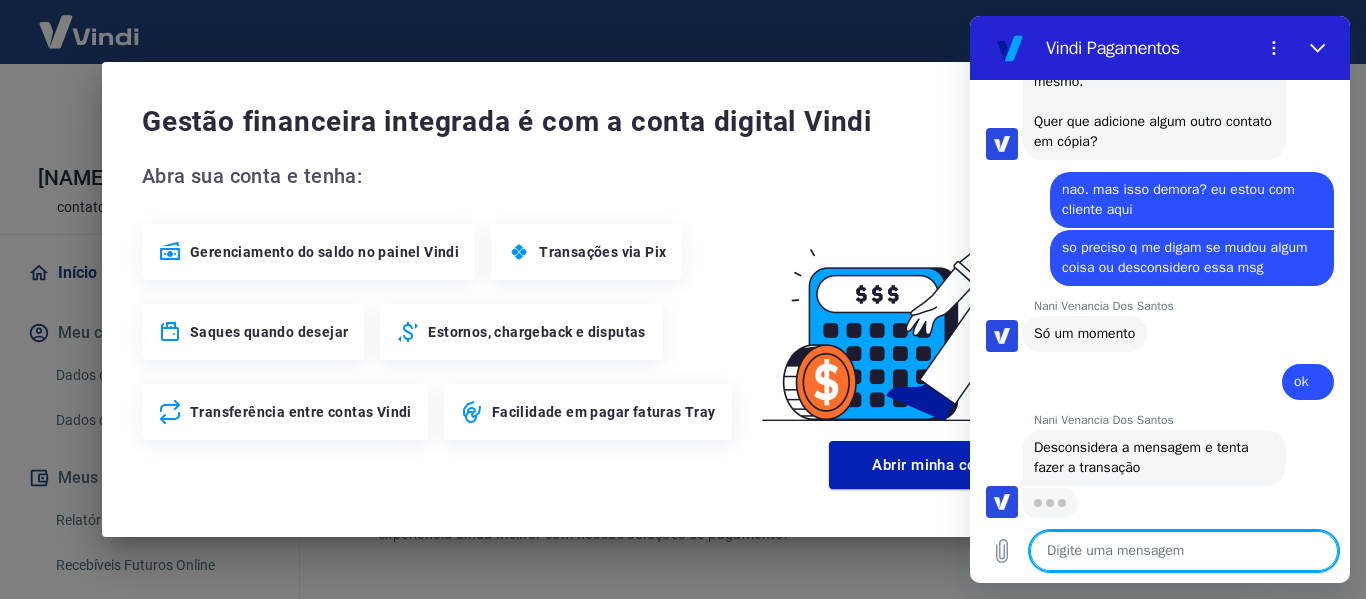 click at bounding box center (1184, 551) 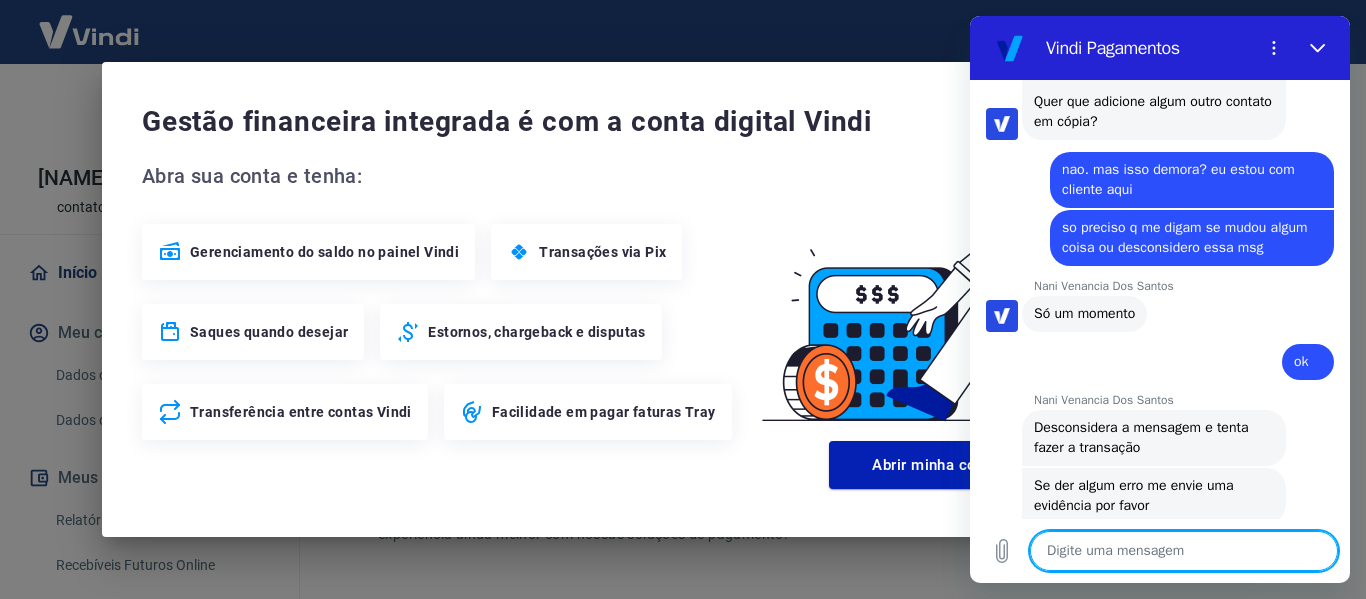 scroll, scrollTop: 1016, scrollLeft: 0, axis: vertical 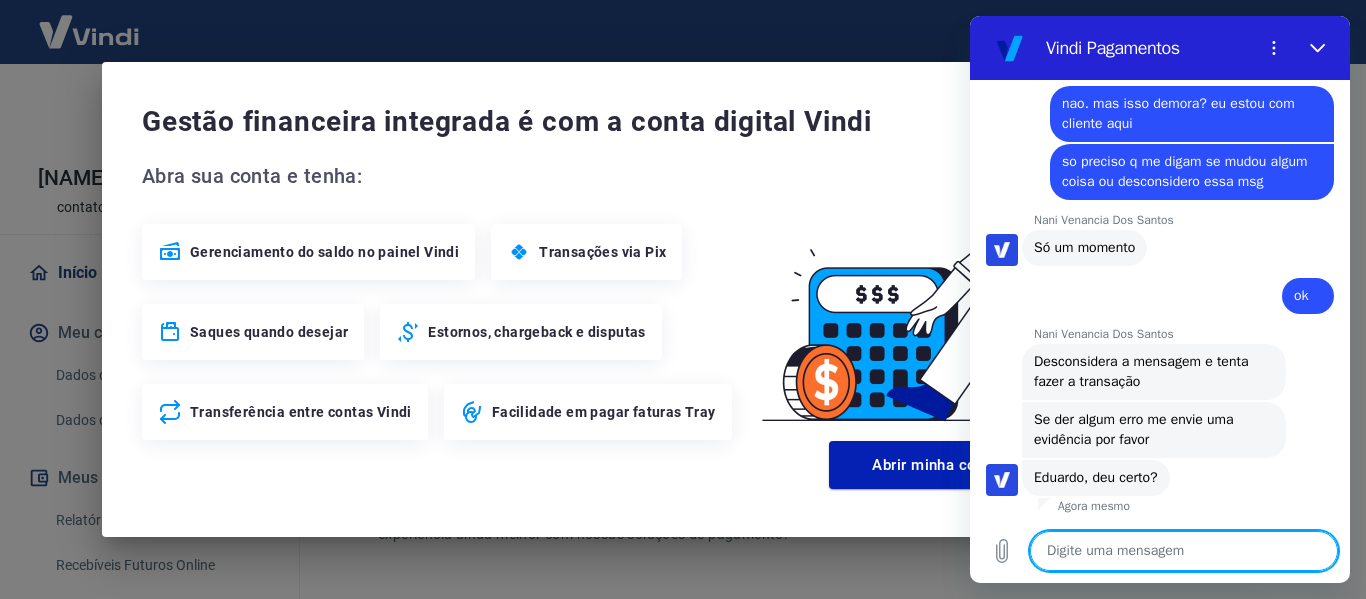 click at bounding box center (1184, 551) 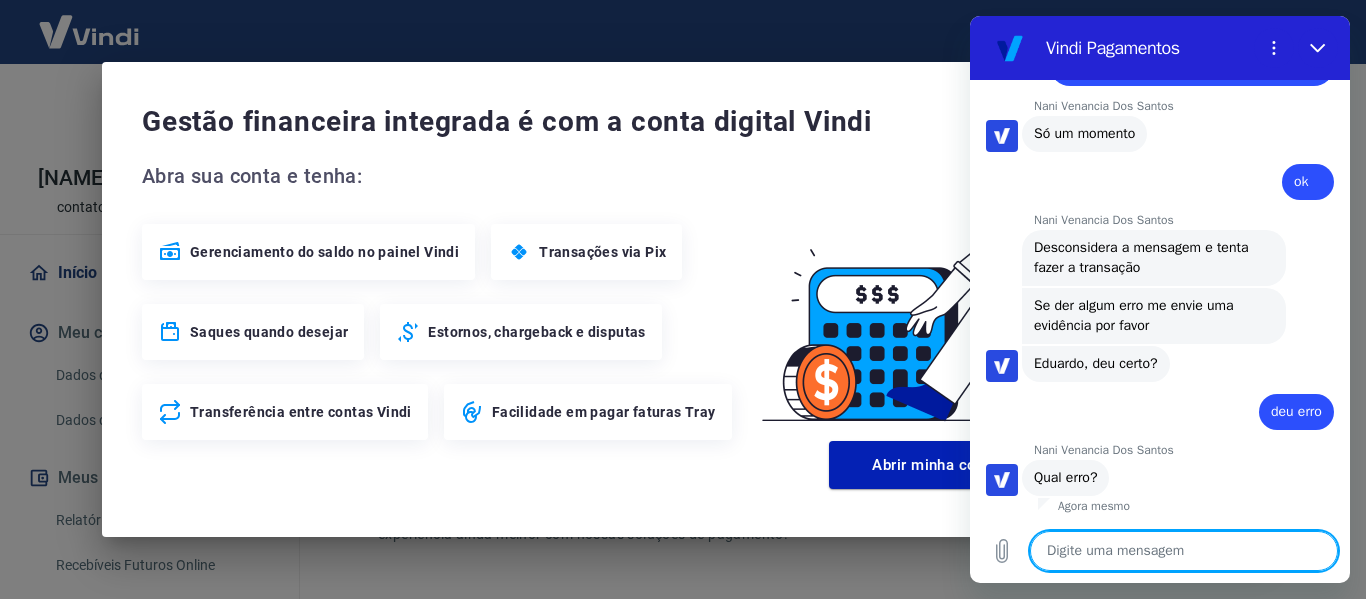 scroll, scrollTop: 1130, scrollLeft: 0, axis: vertical 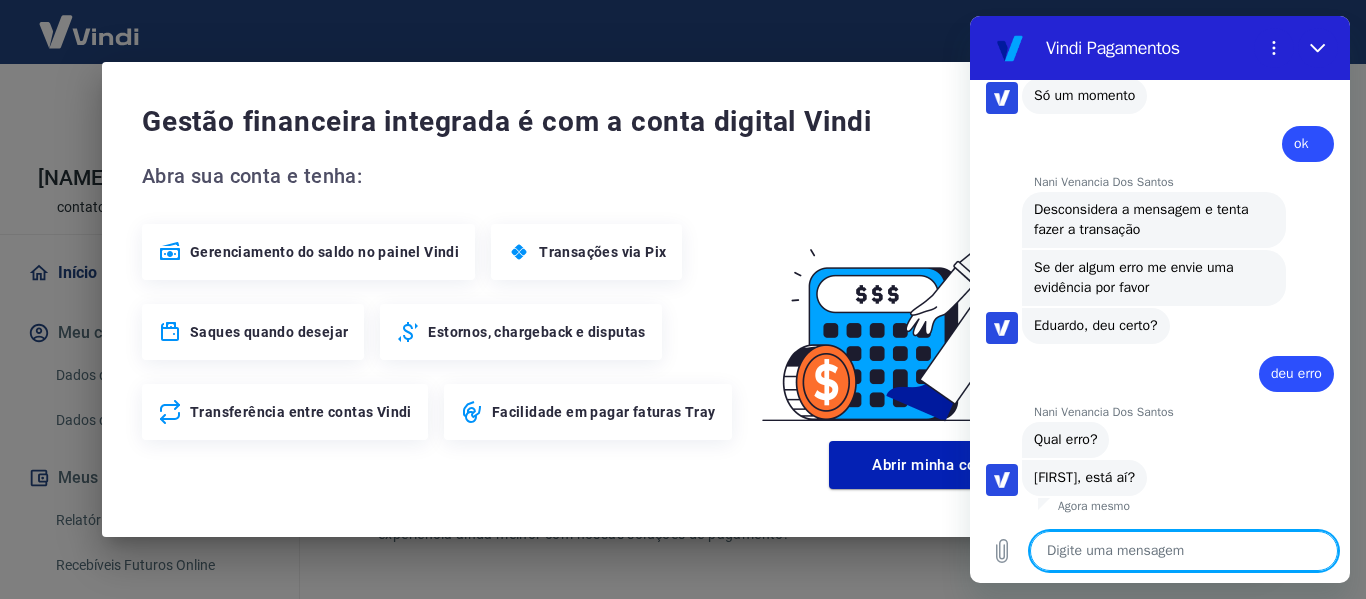 click at bounding box center (1184, 551) 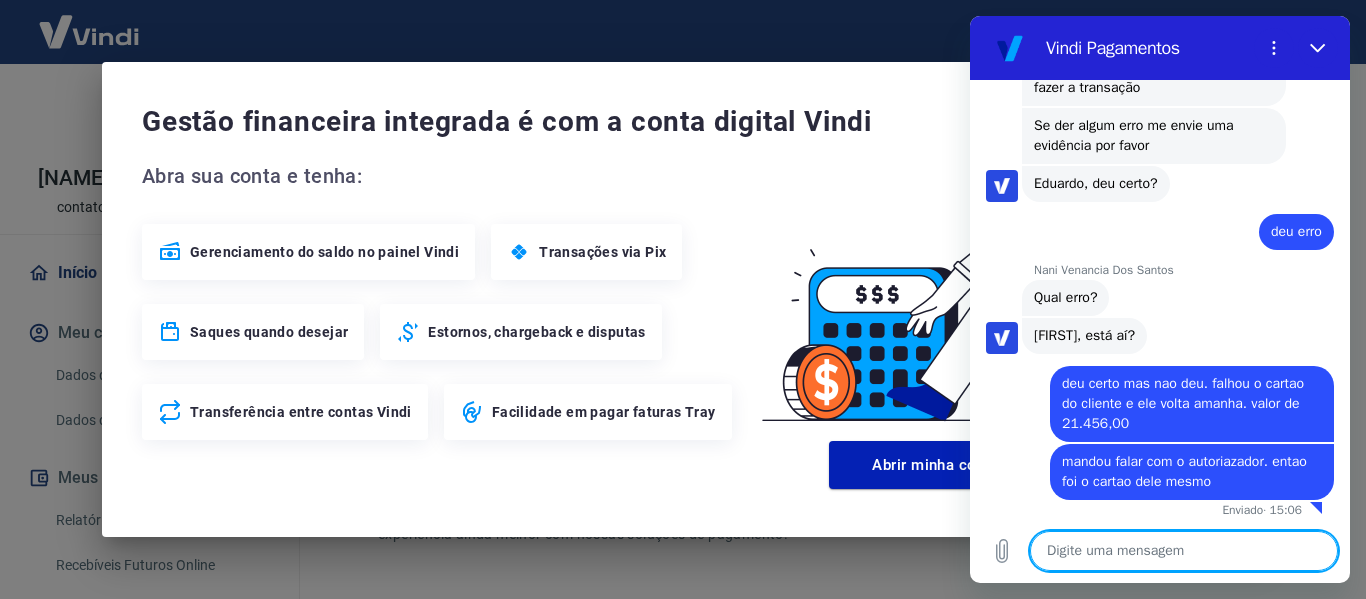 scroll, scrollTop: 1314, scrollLeft: 0, axis: vertical 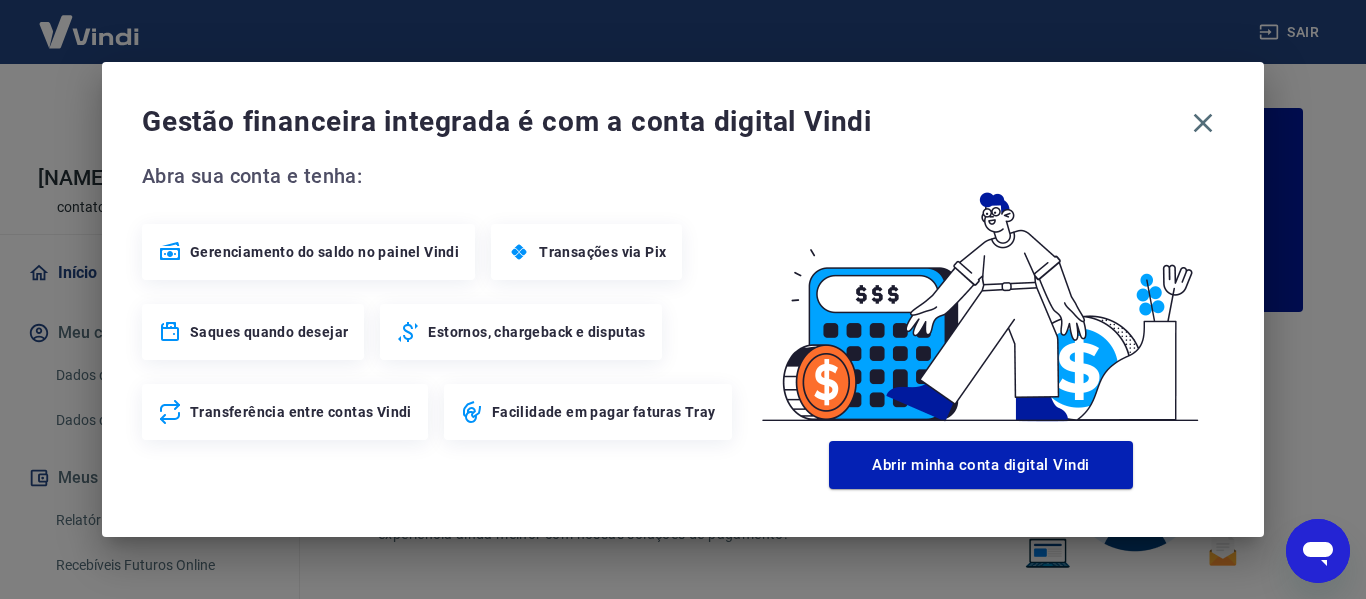 click 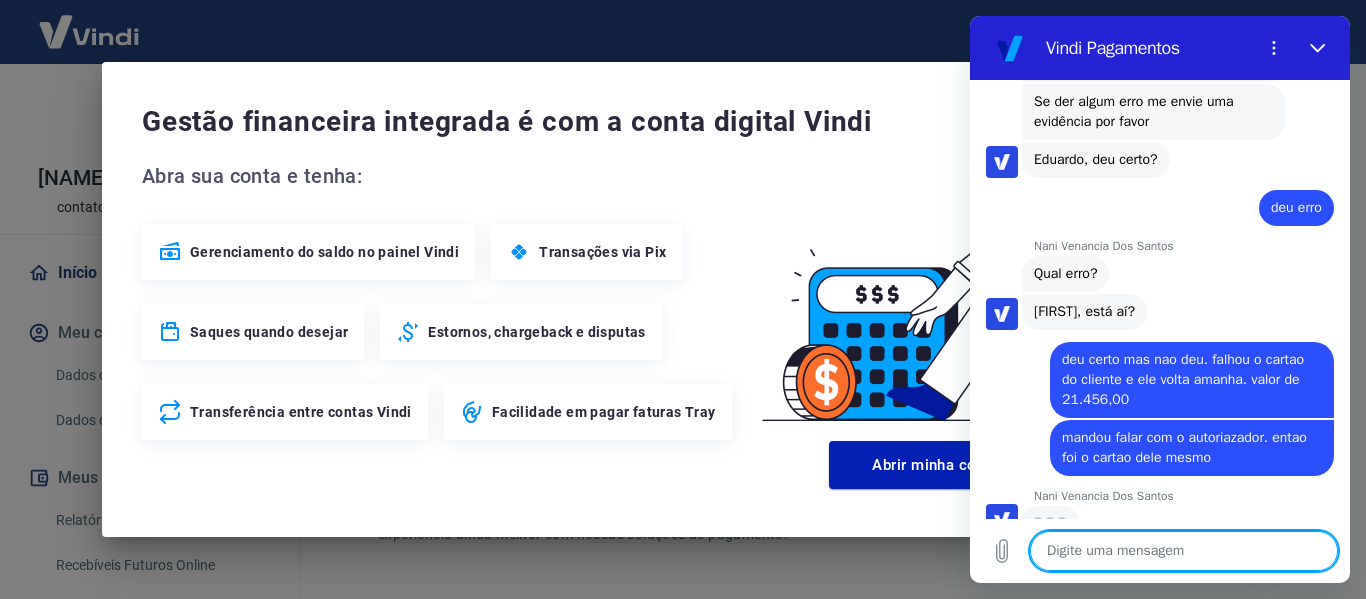scroll, scrollTop: 1352, scrollLeft: 0, axis: vertical 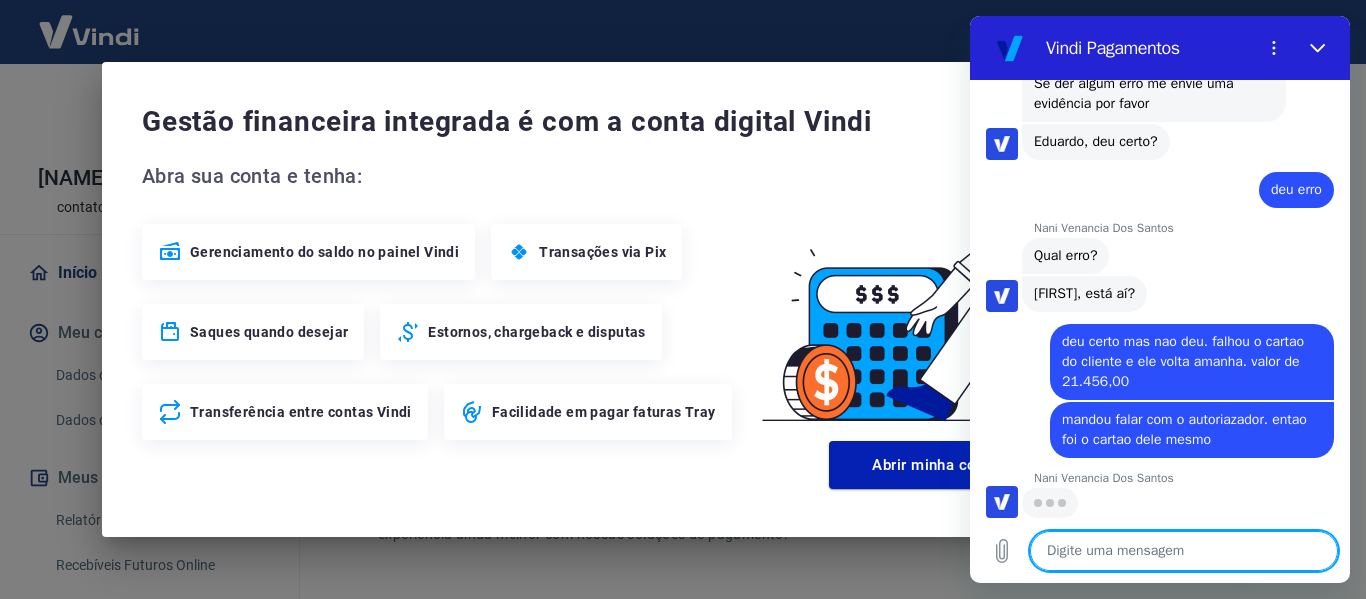 click at bounding box center (1184, 551) 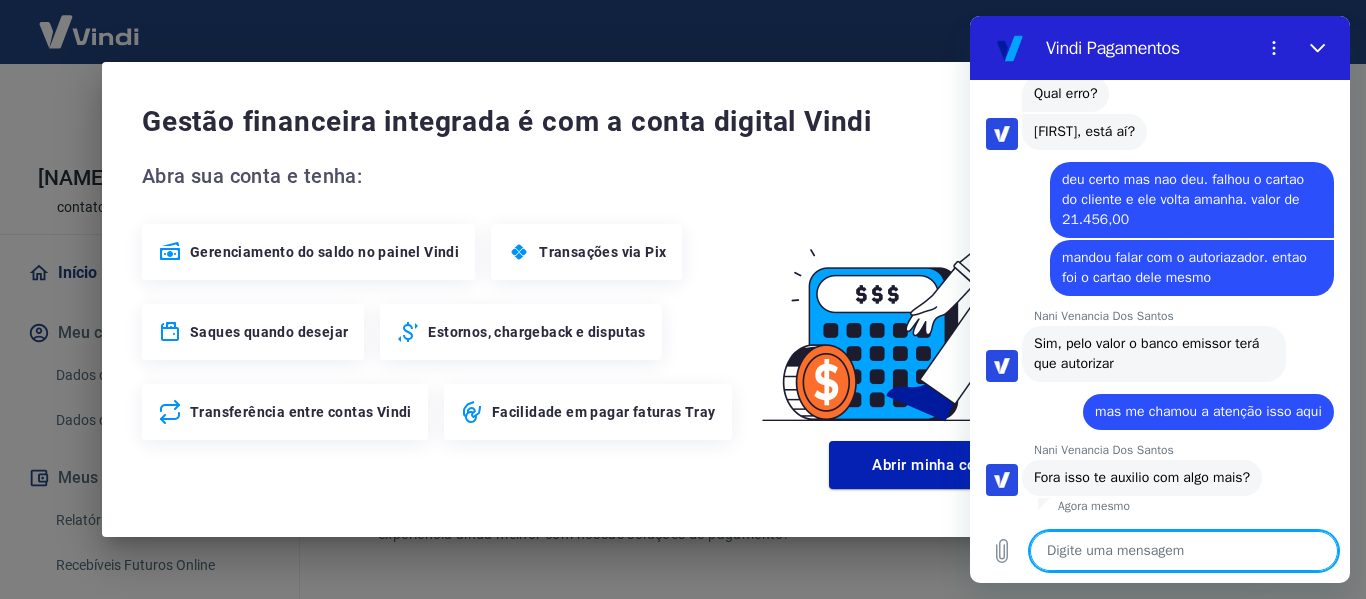 scroll, scrollTop: 1514, scrollLeft: 0, axis: vertical 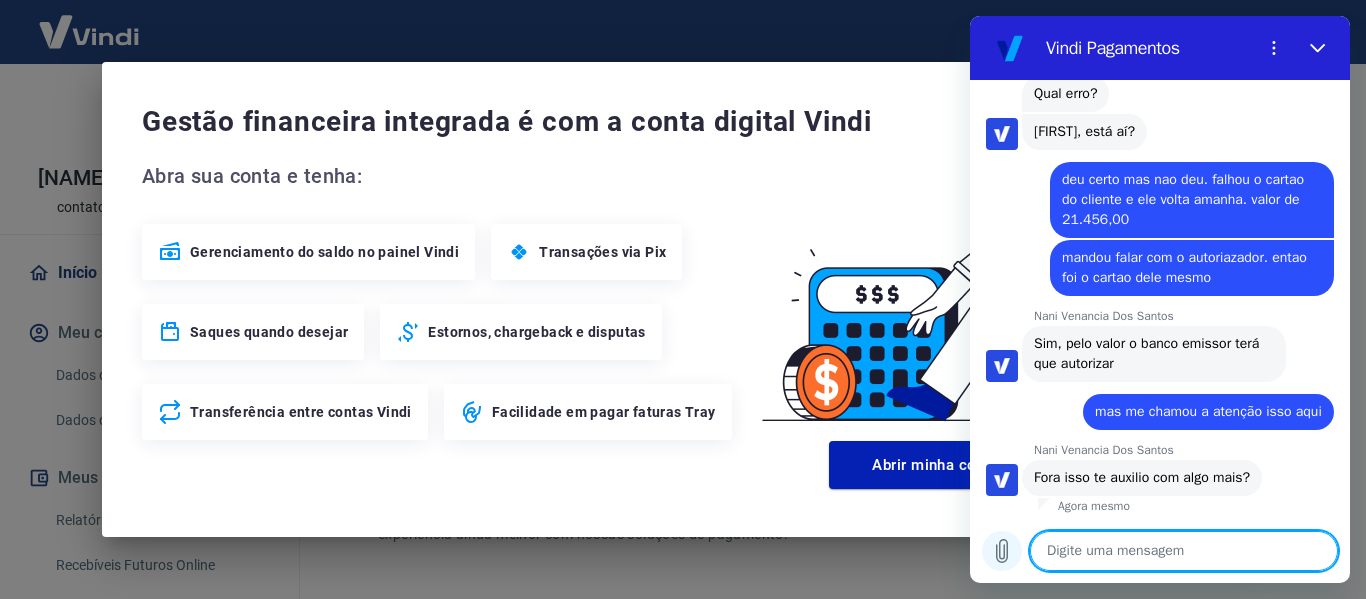 click 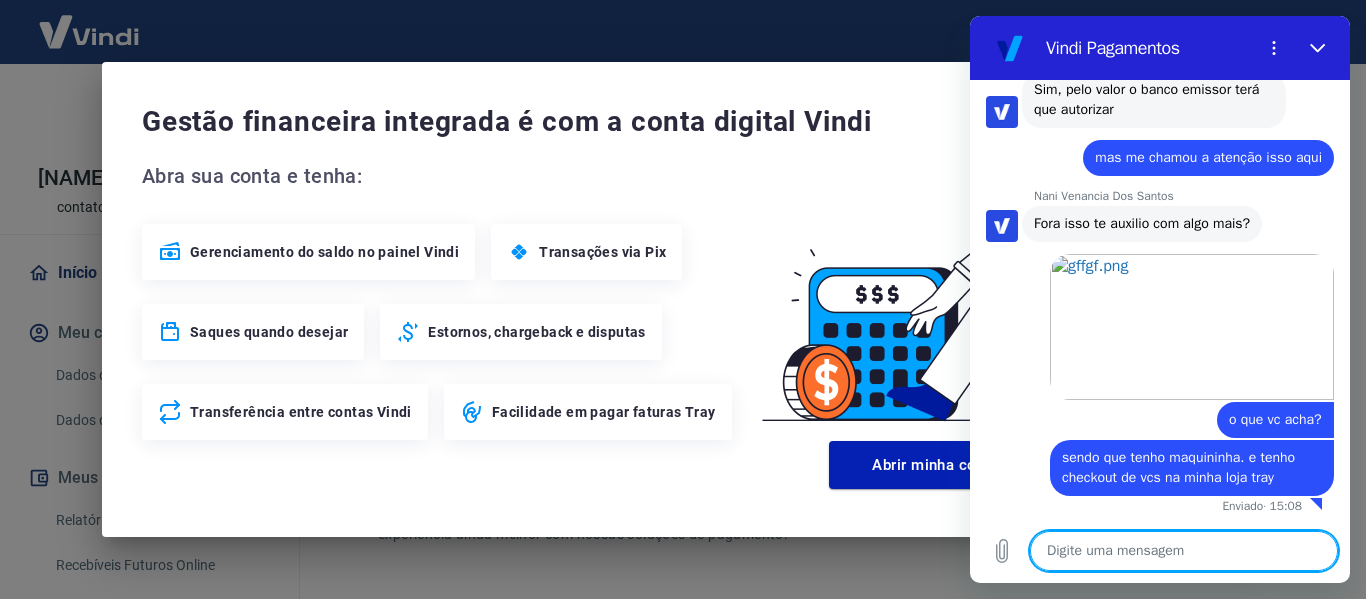 scroll, scrollTop: 1768, scrollLeft: 0, axis: vertical 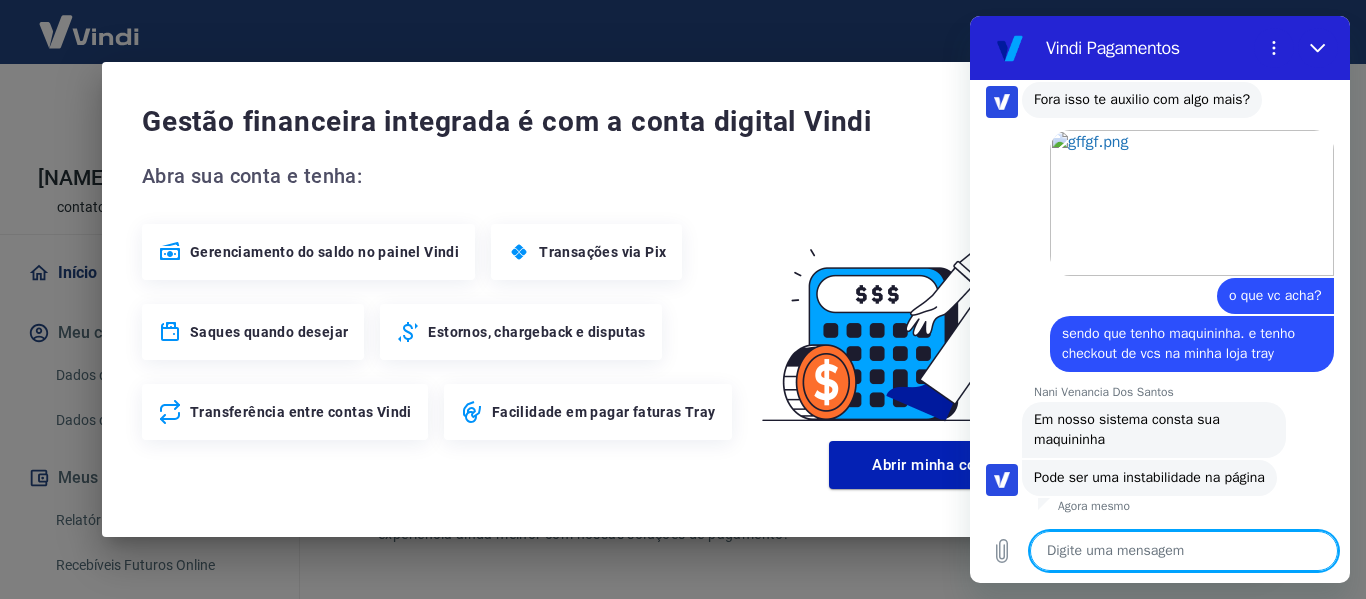 click at bounding box center [1184, 551] 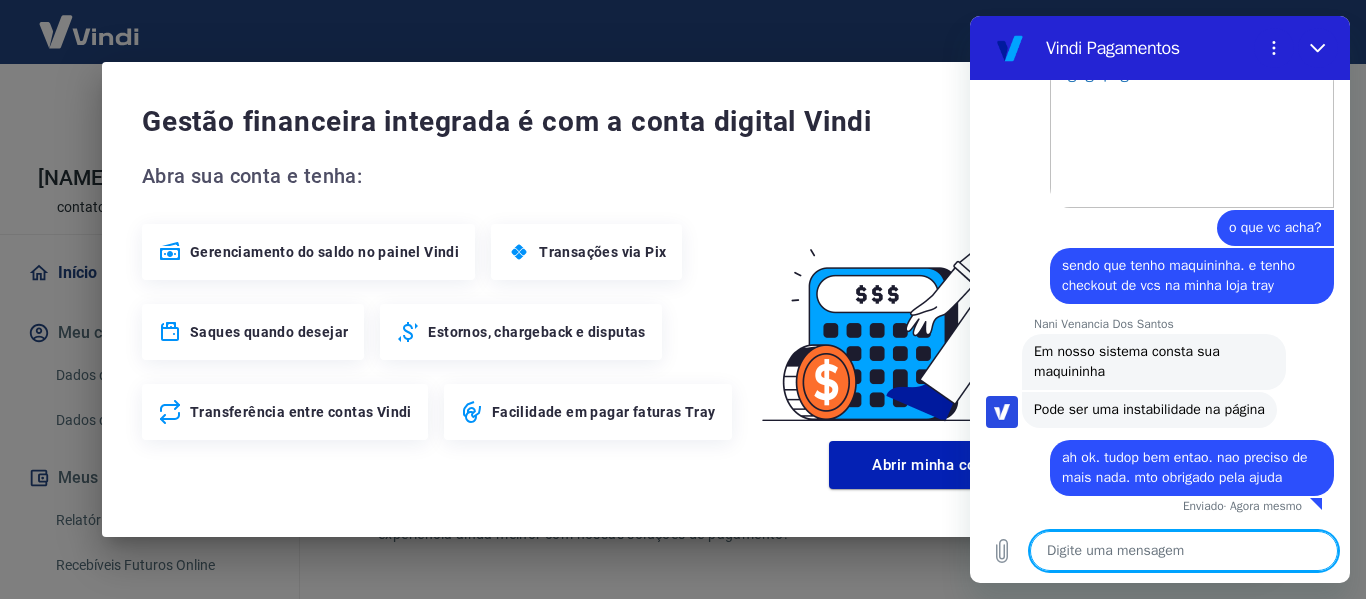 scroll, scrollTop: 1980, scrollLeft: 0, axis: vertical 